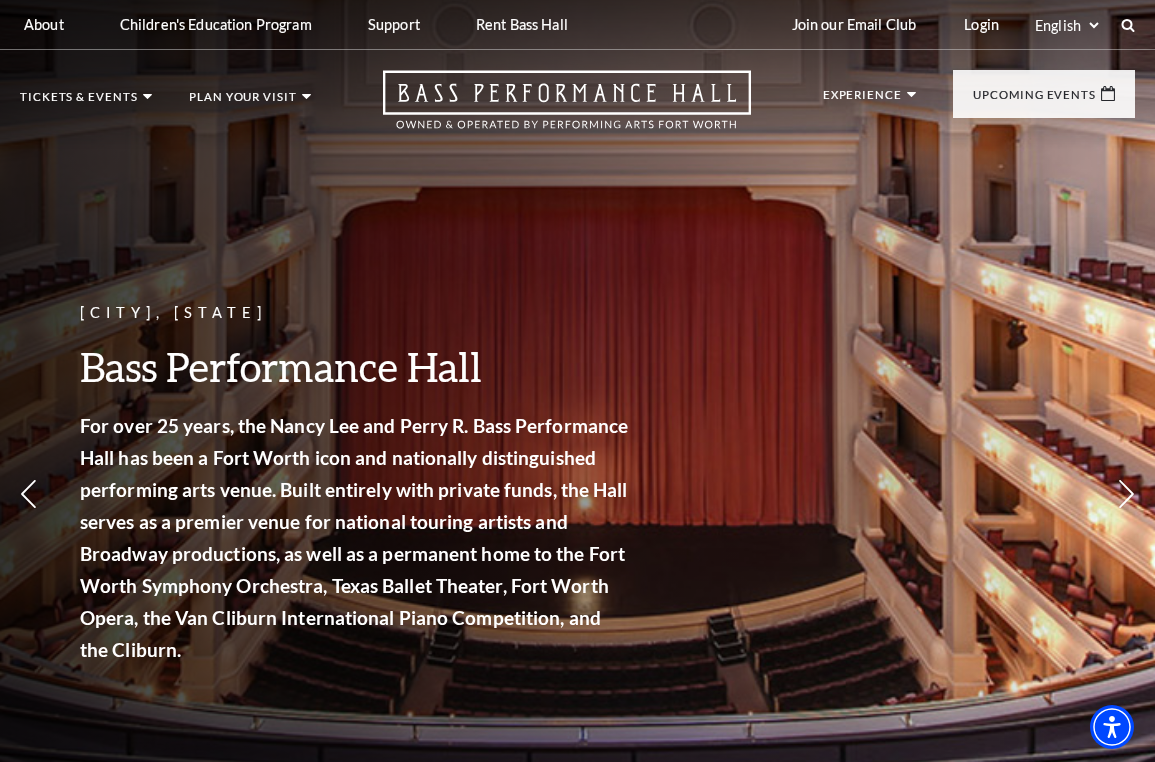 scroll, scrollTop: 0, scrollLeft: 0, axis: both 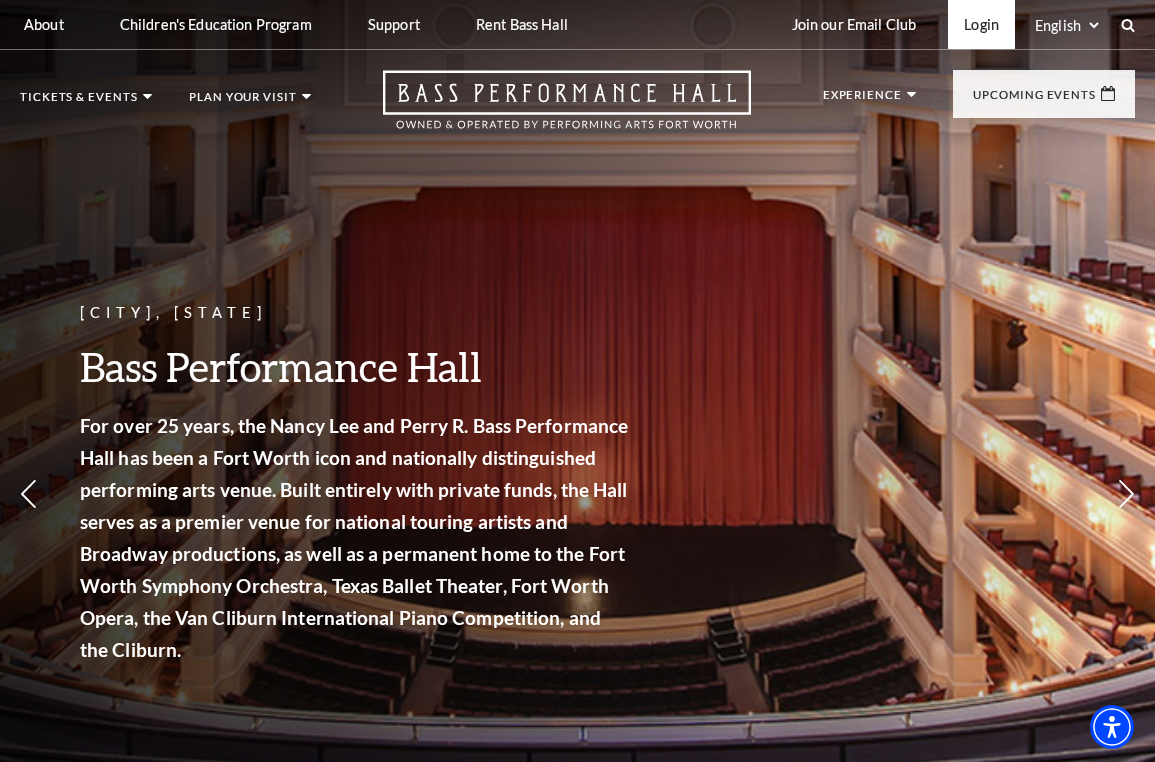 click on "Login" at bounding box center [981, 24] 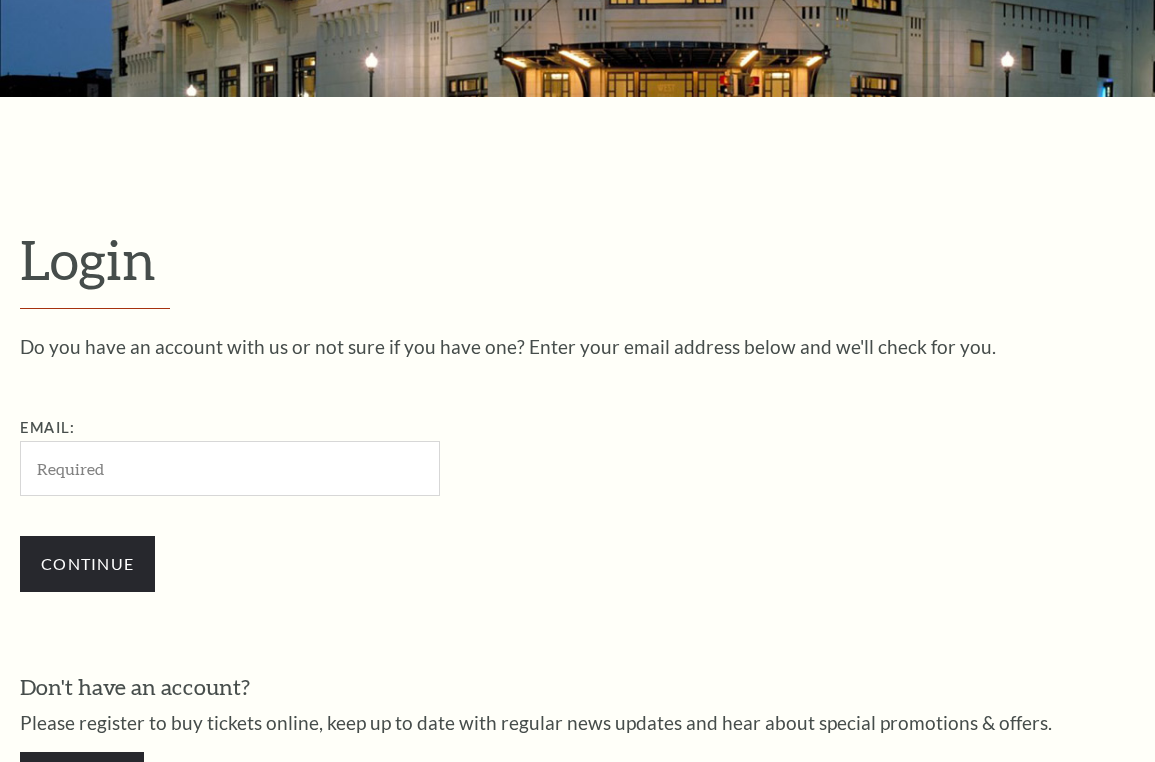 scroll, scrollTop: 0, scrollLeft: 0, axis: both 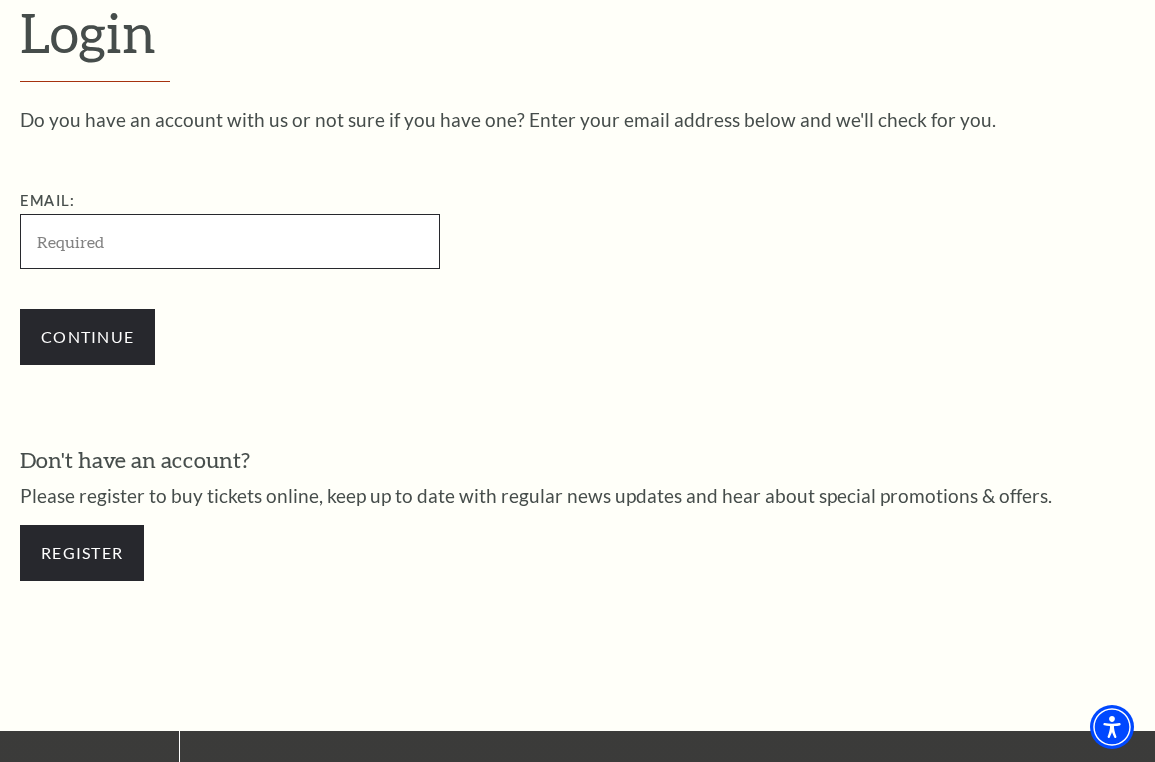 type on "[EMAIL]" 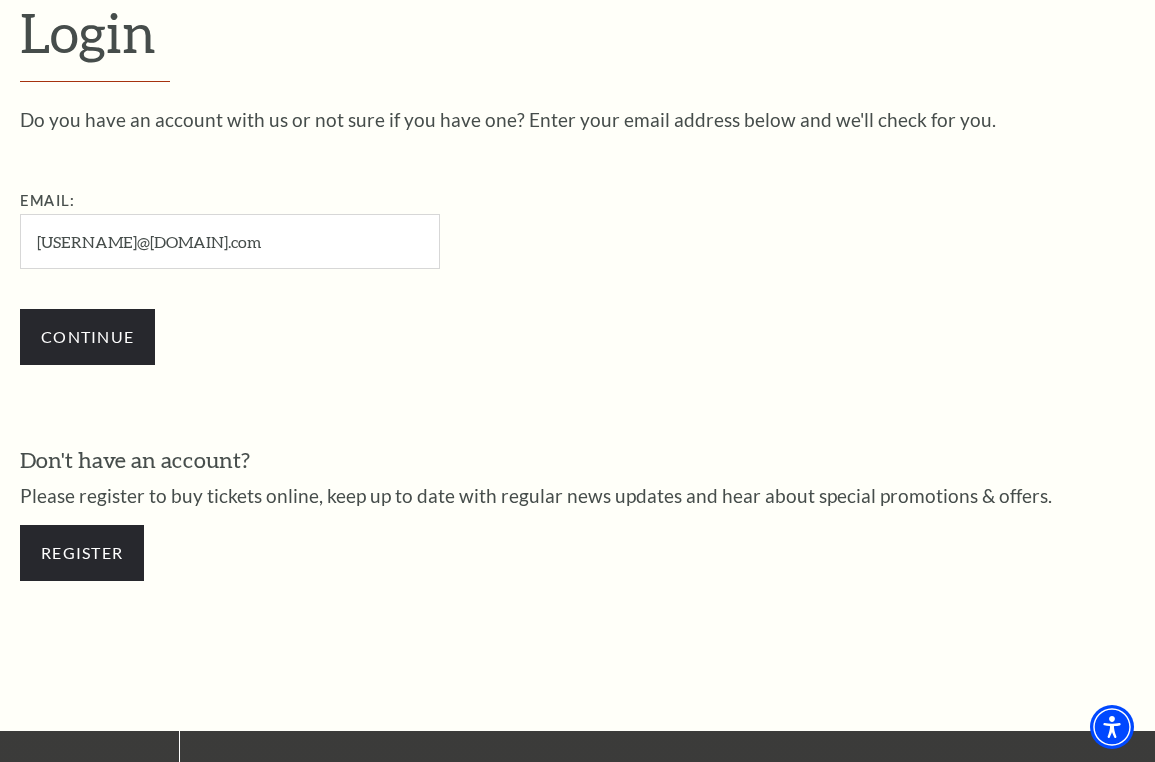 click on "Continue" at bounding box center [87, 337] 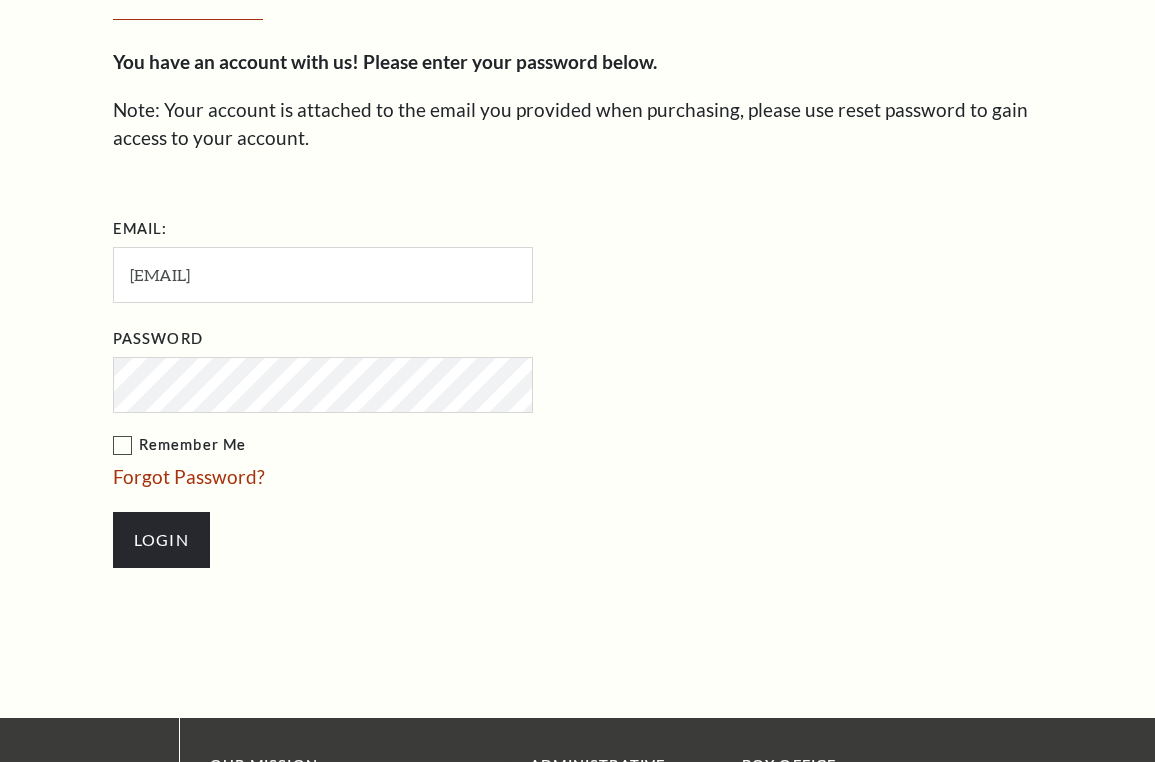 scroll, scrollTop: 0, scrollLeft: 0, axis: both 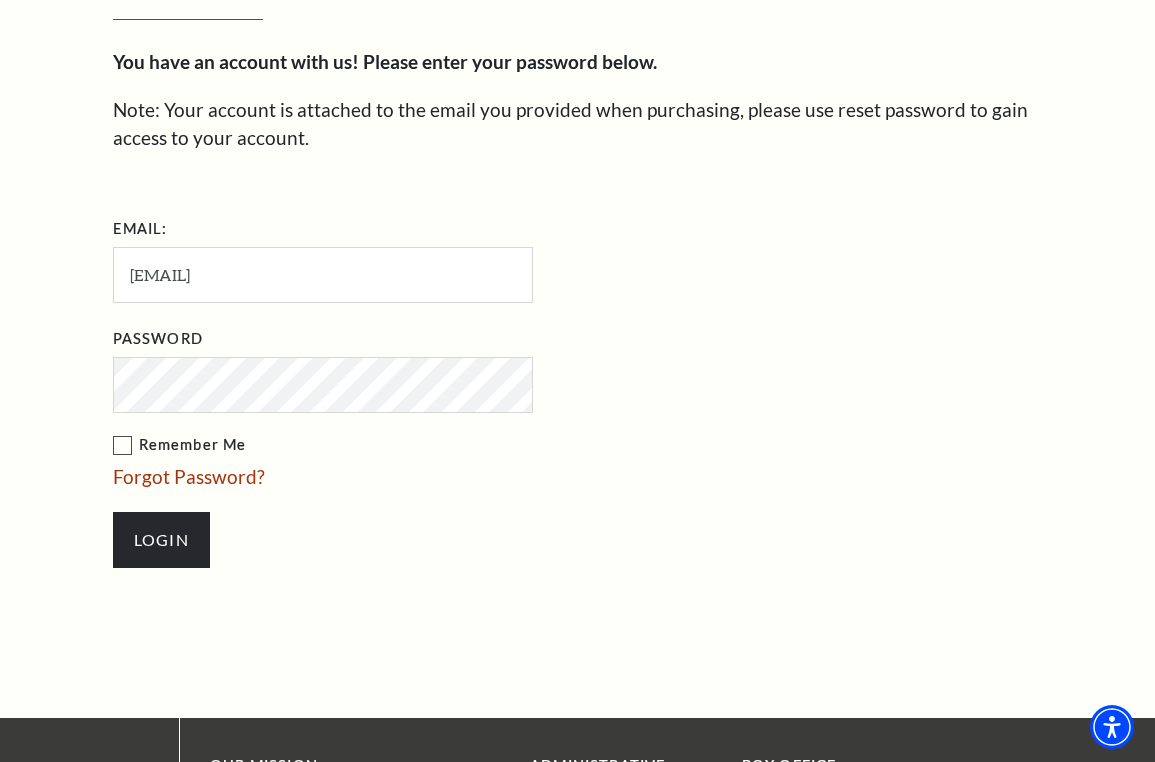 click on "Enter Your Password
You have an account with us!   Please enter your password below.
Note: Your account is attached to the email you provided when purchasing, please use reset password to gain access to your account.
Email: [EMAIL]" at bounding box center [577, 263] 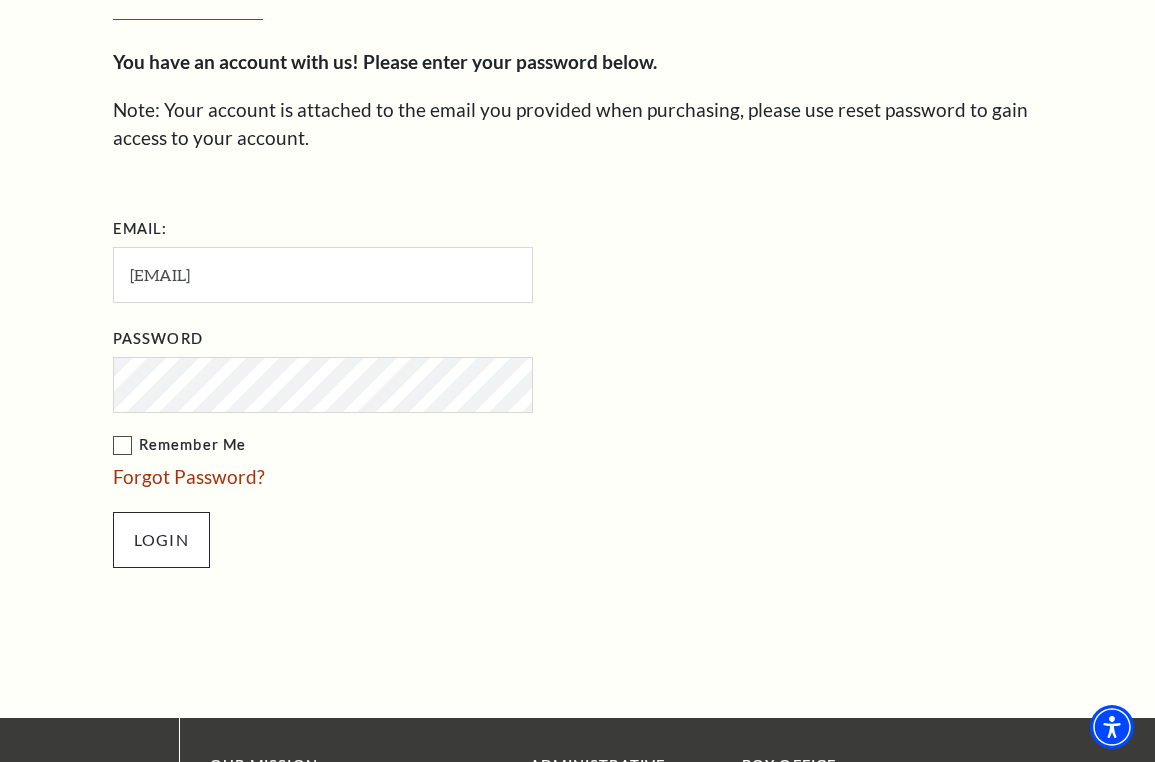 click on "Login" at bounding box center (161, 540) 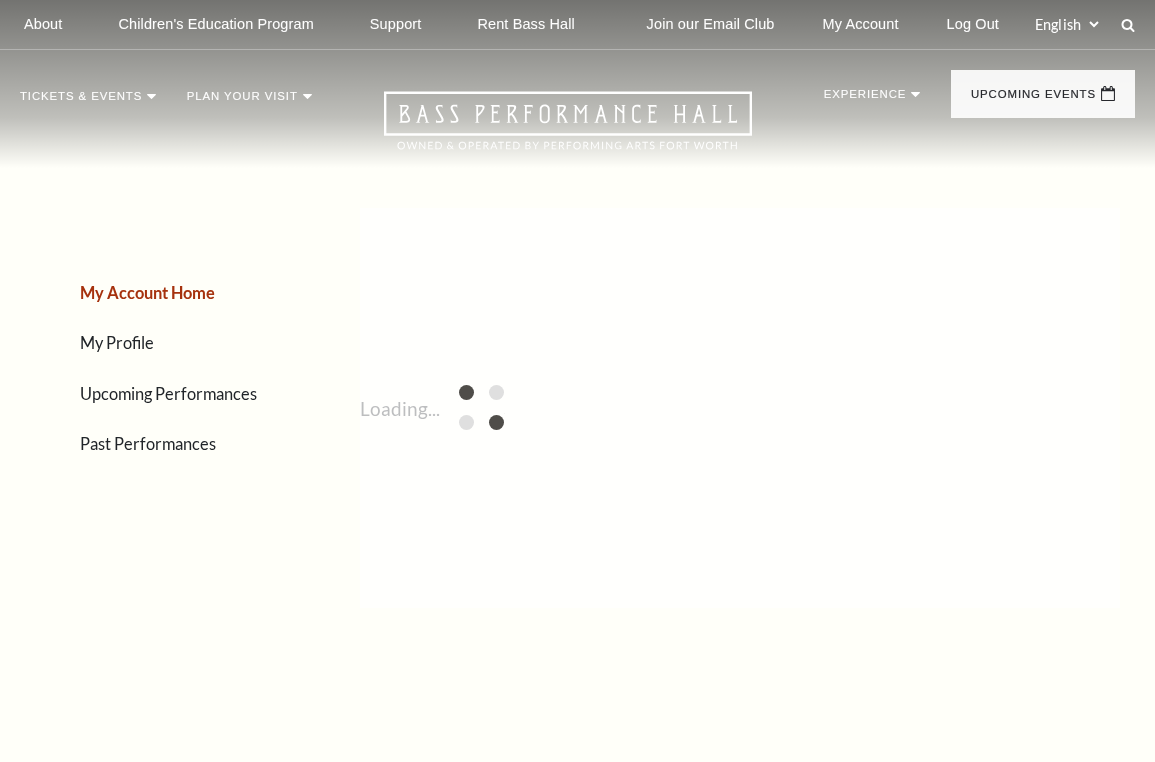 scroll, scrollTop: 0, scrollLeft: 0, axis: both 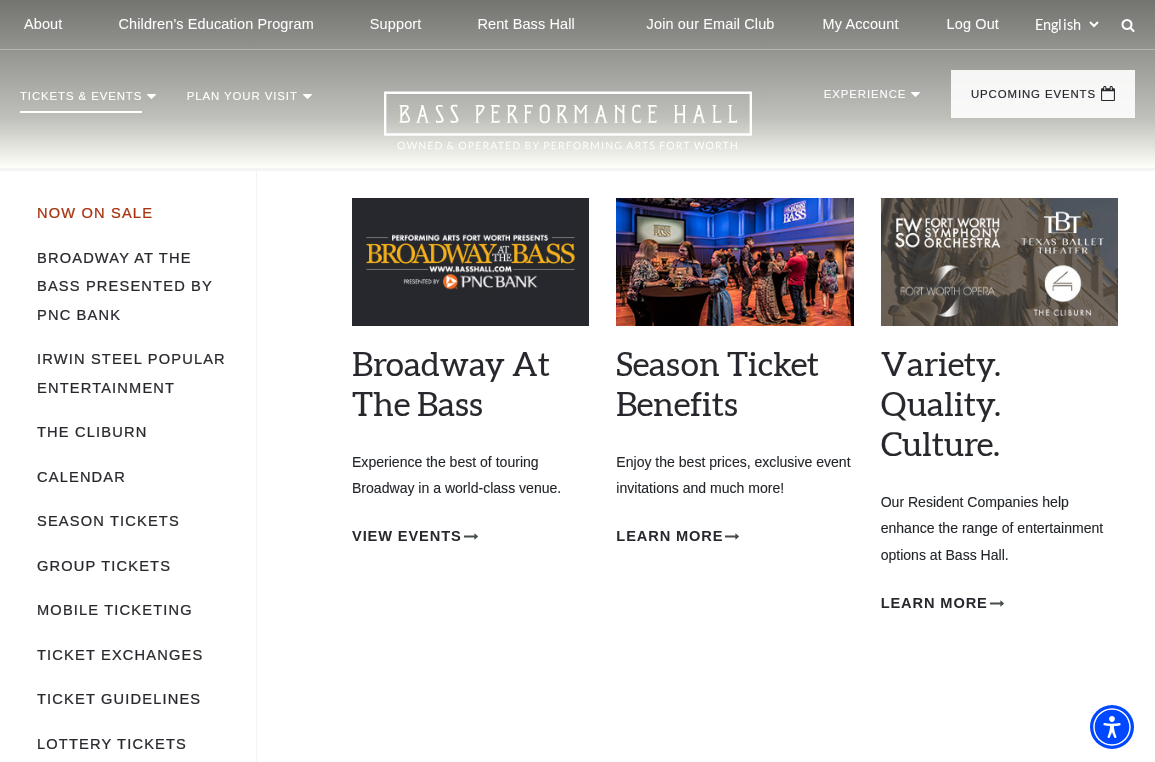 click on "Now On Sale" at bounding box center [95, 213] 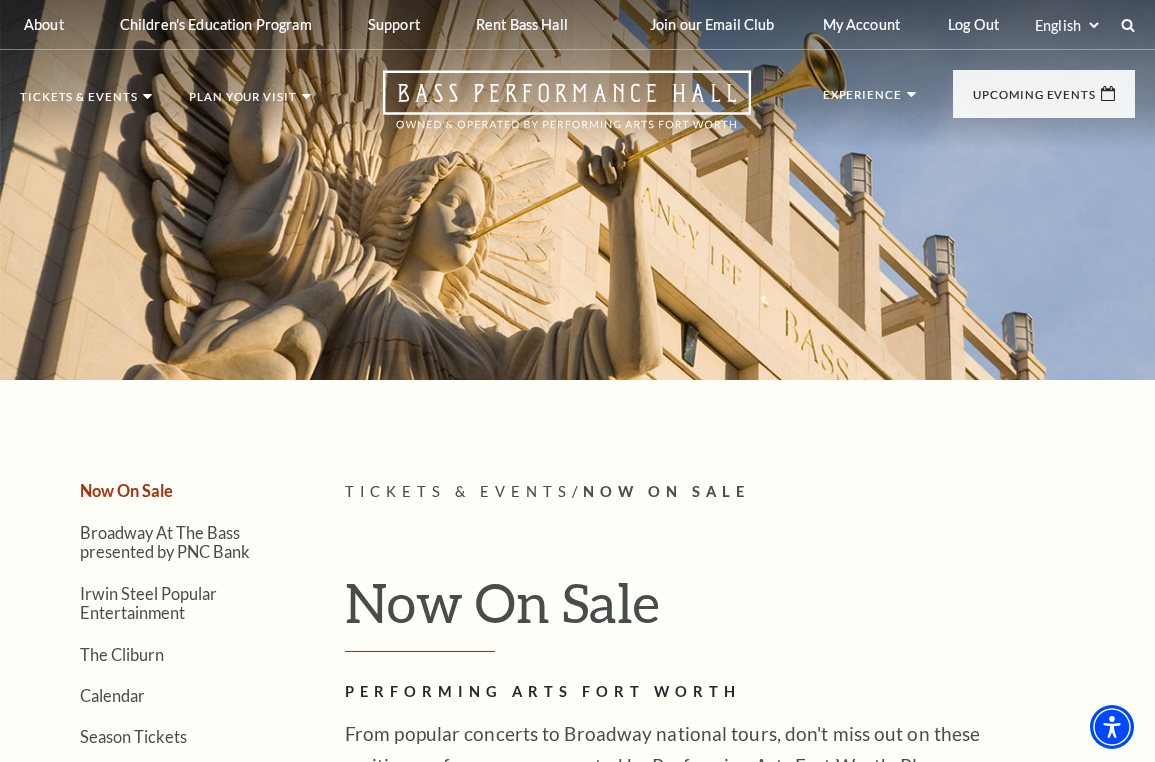scroll, scrollTop: 0, scrollLeft: 0, axis: both 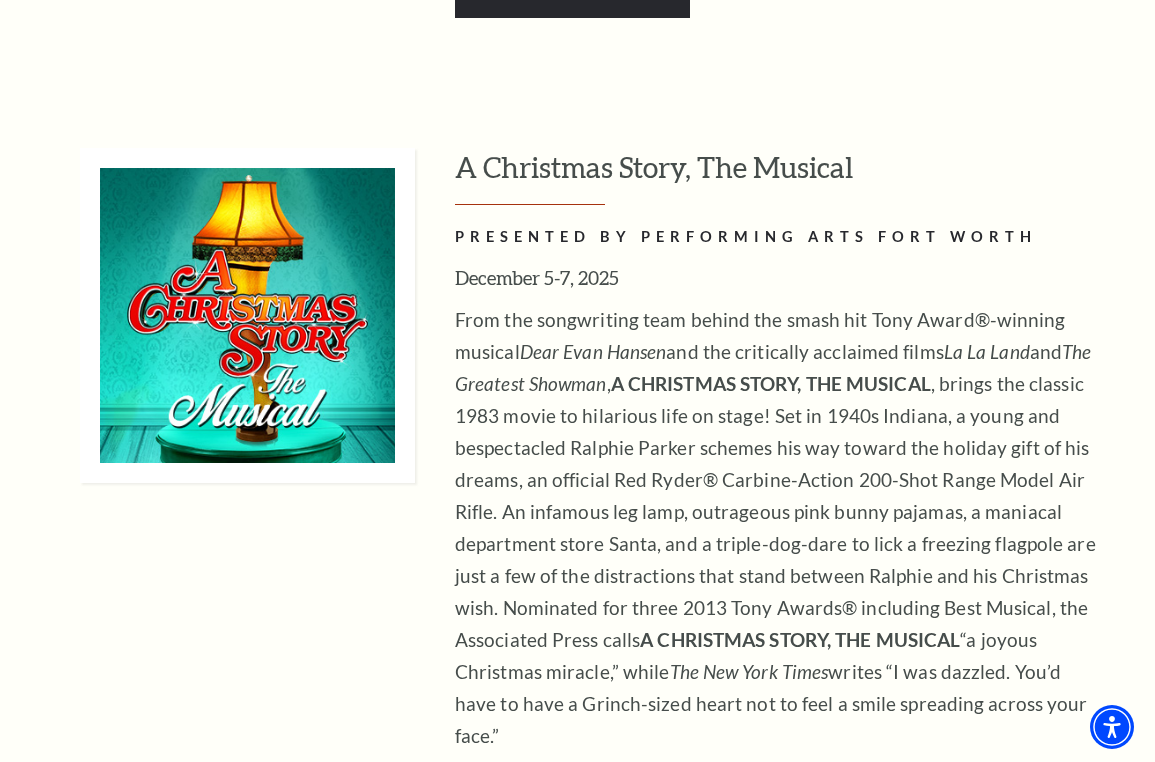 click on "Buy Tickets" at bounding box center (572, 914) 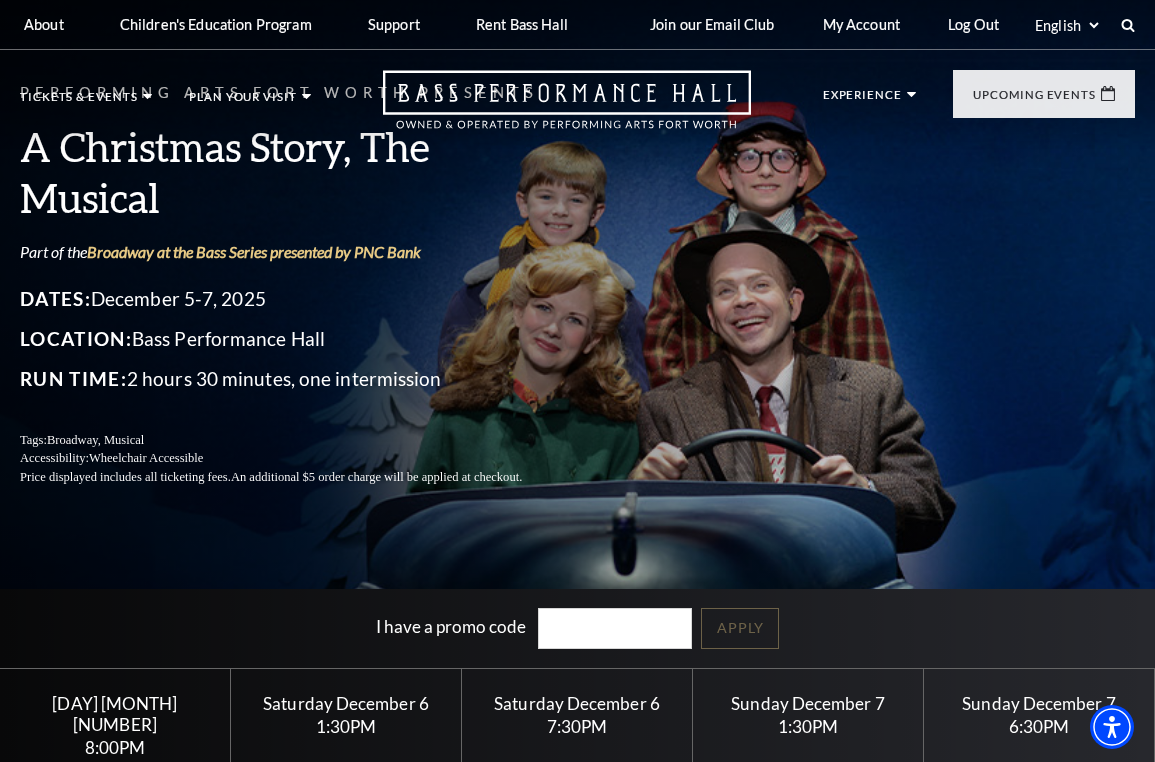 scroll, scrollTop: 0, scrollLeft: 0, axis: both 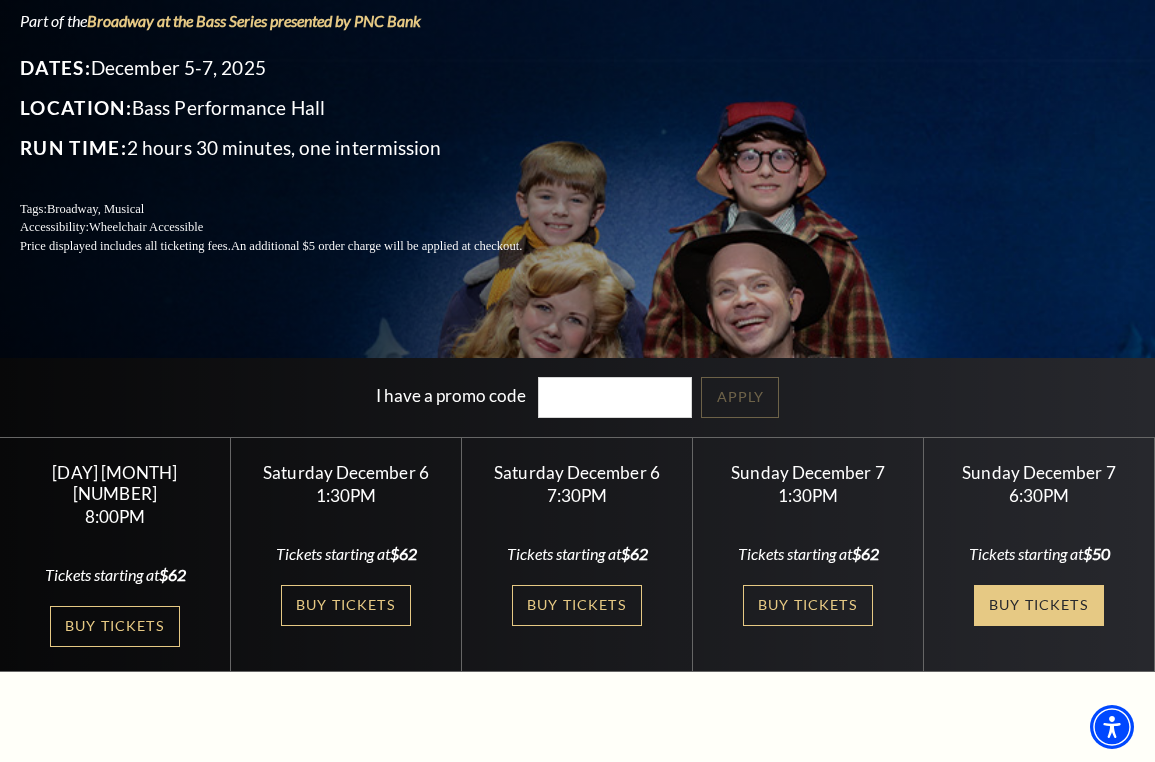 click on "Buy Tickets" at bounding box center (1039, 605) 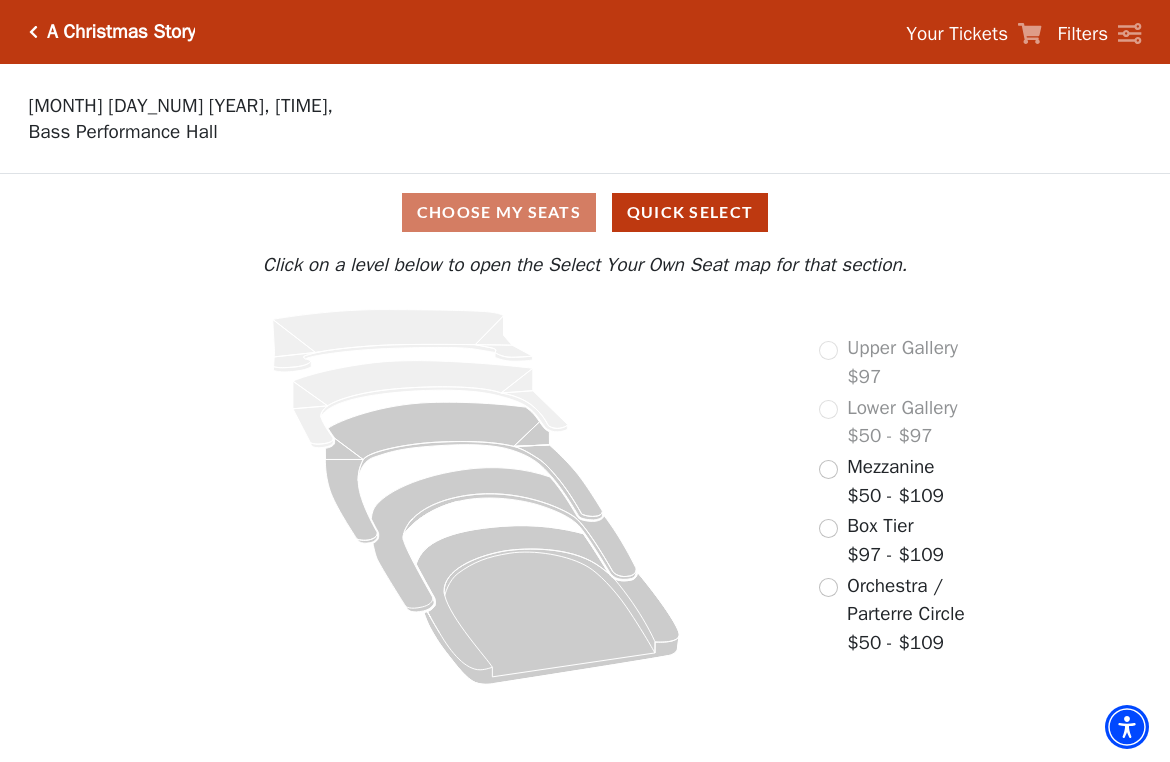 scroll, scrollTop: 0, scrollLeft: 0, axis: both 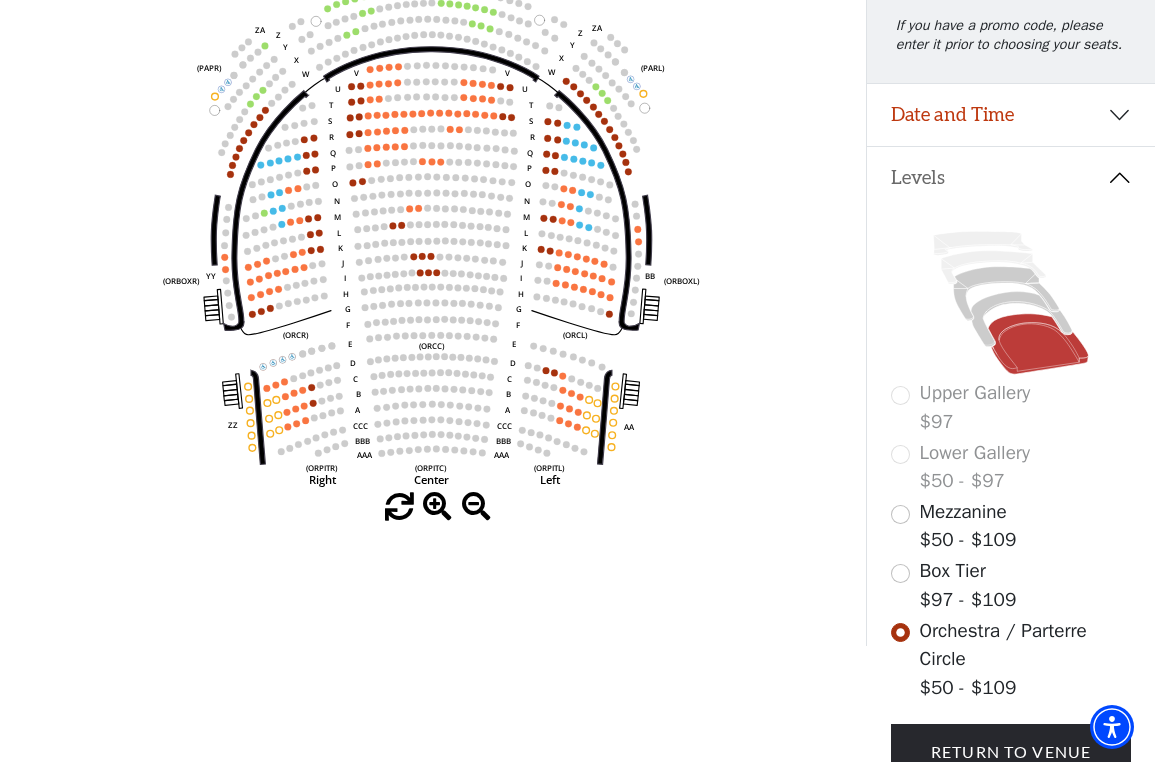 click on "Choose My Seats
Quick Select
Current Level   Orchestra / Parterre Circle   Click on a level below to open the Select Your Own Seat map for that section.                                                                                           Left   (ORPITL)   Right   (ORPITR)   Center   (ORPITC)   ZZ   AA   YY   BB   ZA   ZA   (ORCL)   (ORCR)   (ORCC)   (ORBOXL)   (ORBOXR)   (PARL)   (PAPR)   (PARC)   Z   Y   X   W   Z   Y   X   W   V   U   T   S   R   Q   P   O   N   M   L   K   J   I   H   G   F   E   D   C   B   A   CCC   BBB   AAA   V   U   T   S   R   Q   P   O   N   M   L   K   J   I   H   G   F   E   D   C   B   A   CCC   BBB   AAA" at bounding box center (433, 265) 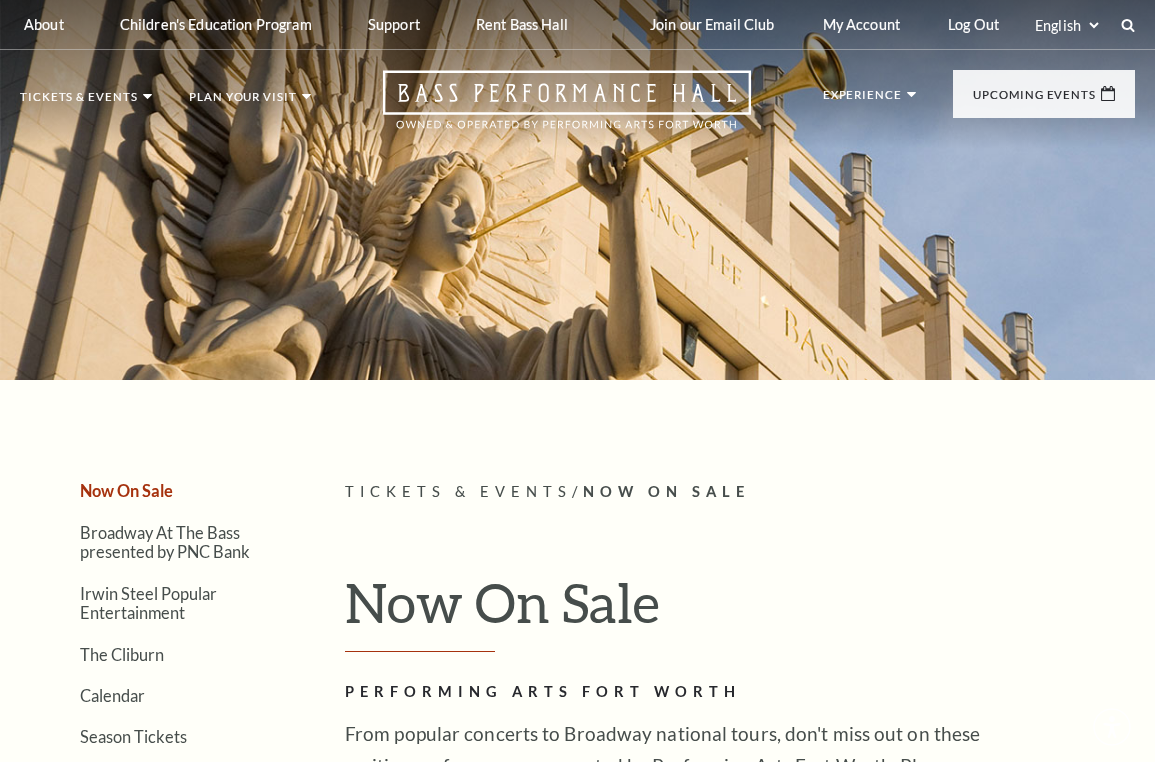 scroll, scrollTop: 8638, scrollLeft: 0, axis: vertical 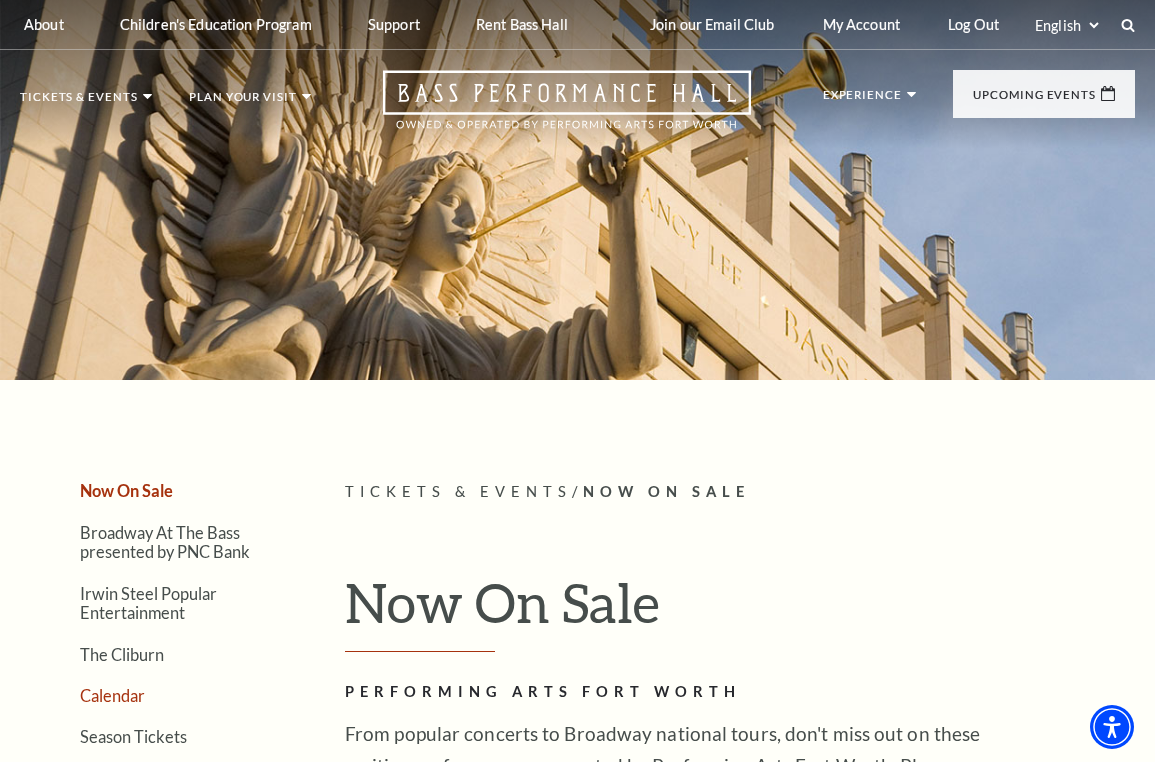 click on "Calendar" at bounding box center [112, 695] 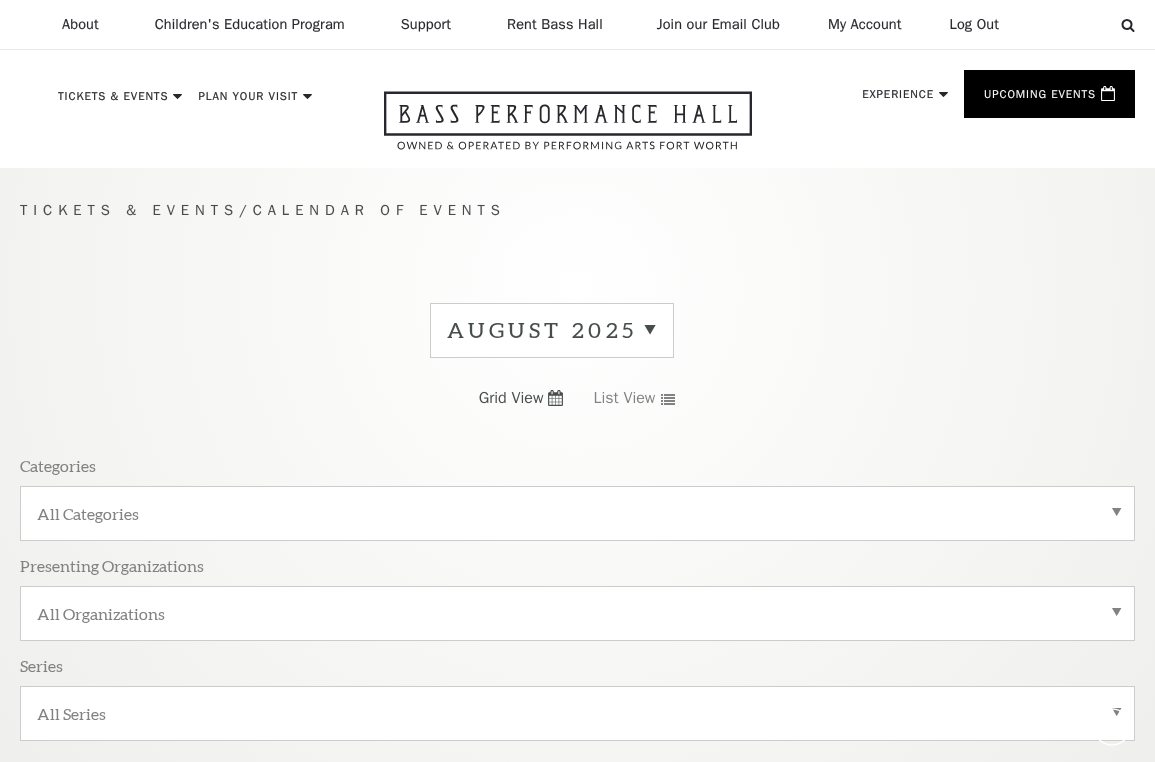 scroll, scrollTop: 172, scrollLeft: 0, axis: vertical 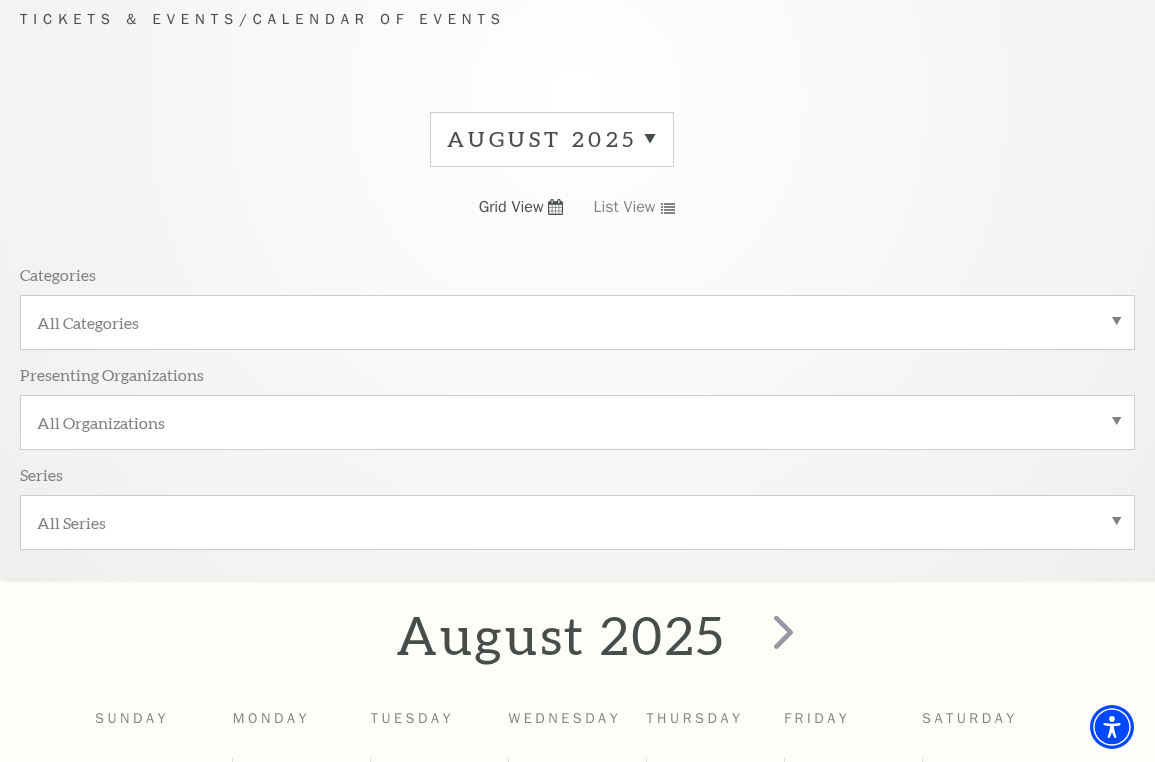click on "All Categories" at bounding box center [577, 322] 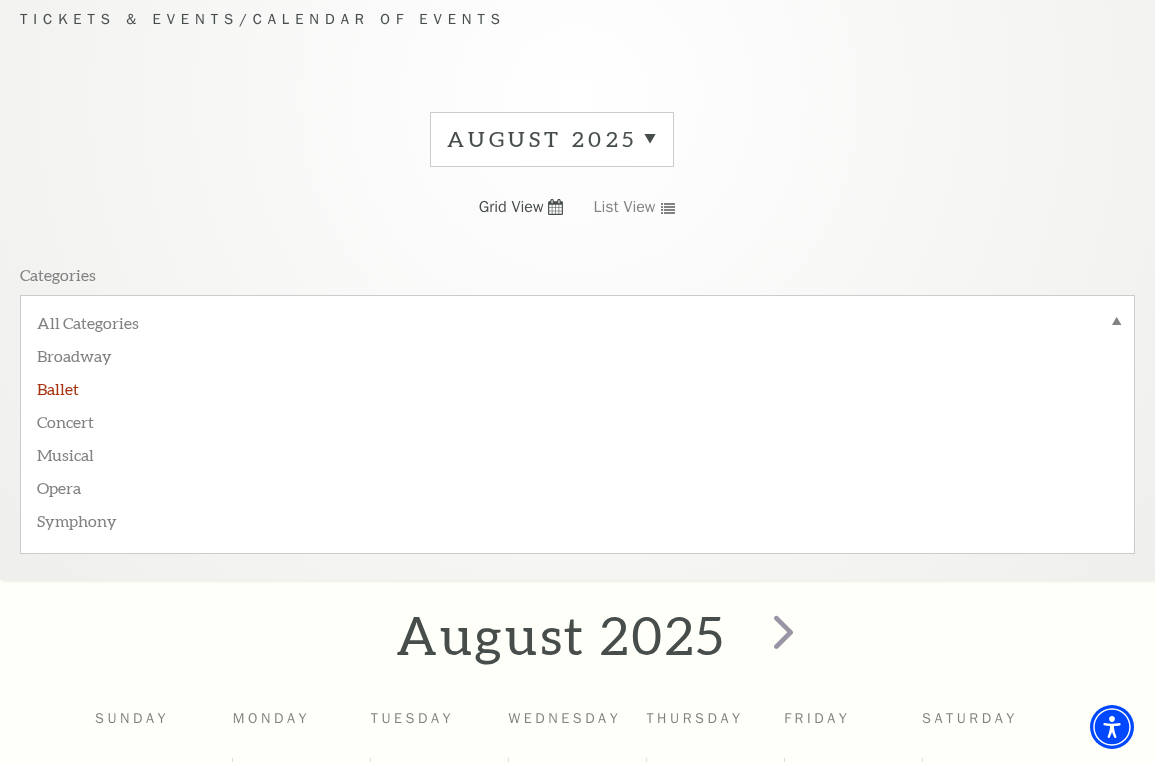 click on "Ballet" at bounding box center (577, 387) 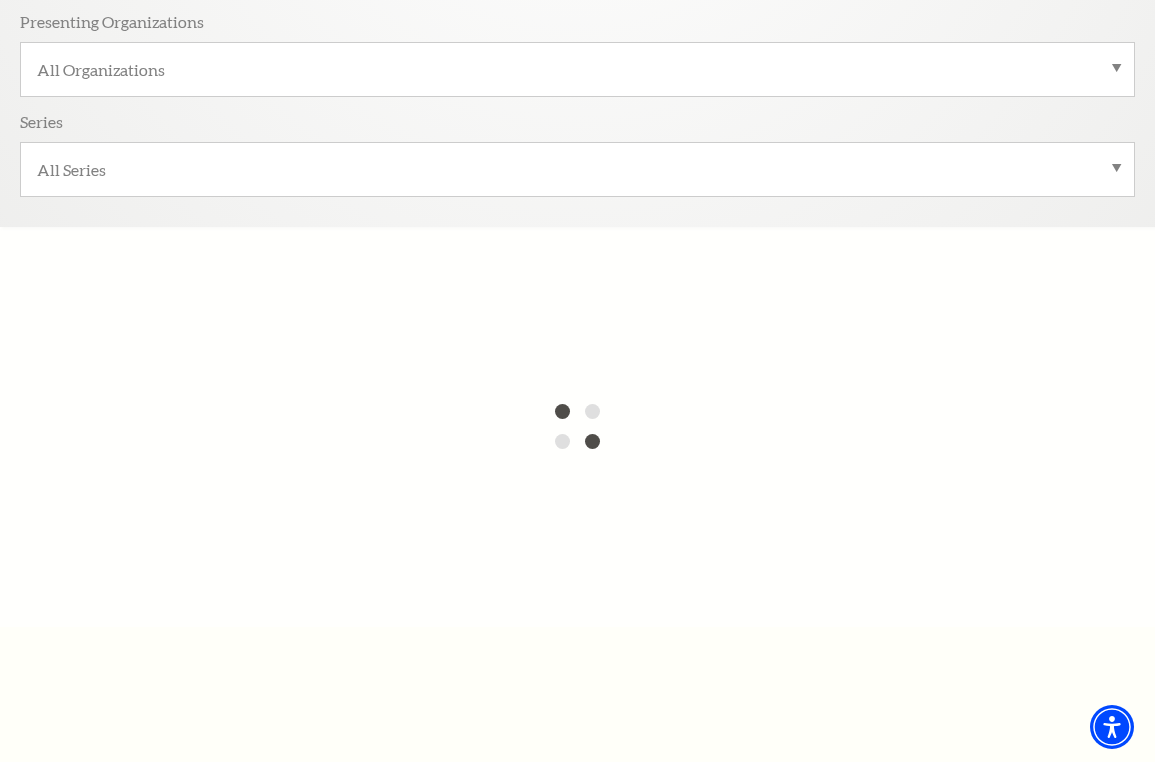 scroll, scrollTop: 564, scrollLeft: 0, axis: vertical 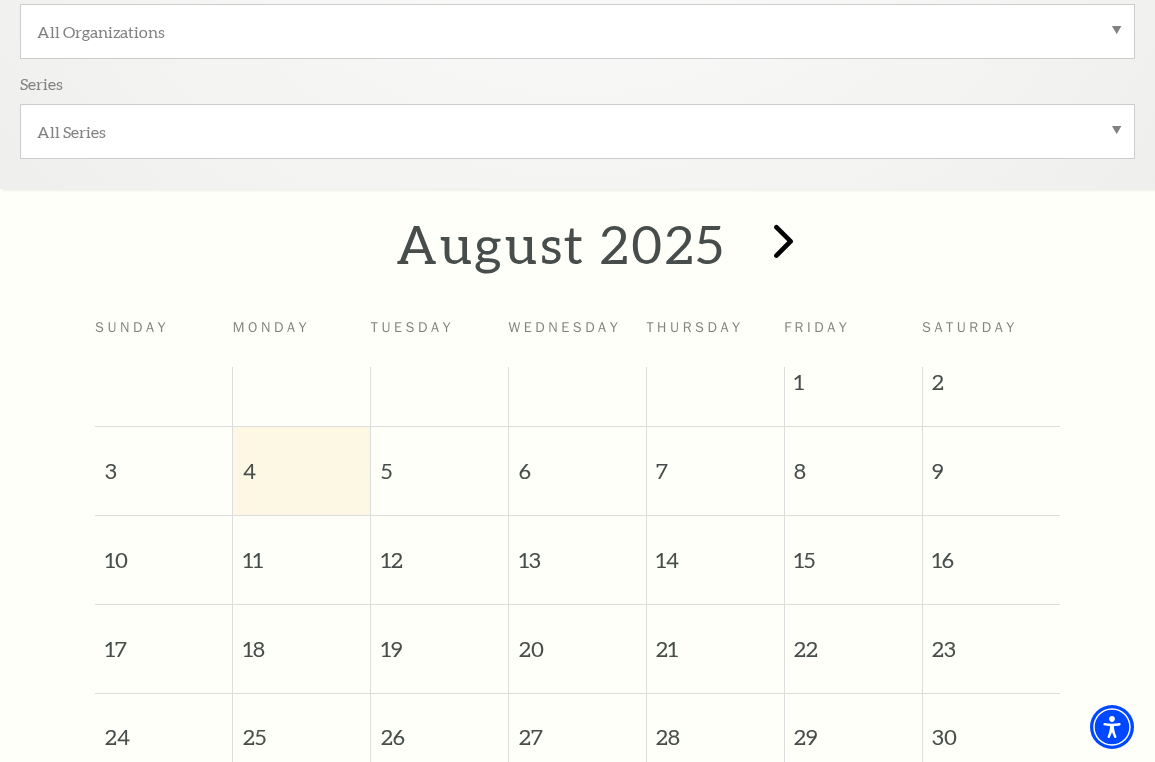 click at bounding box center (783, 240) 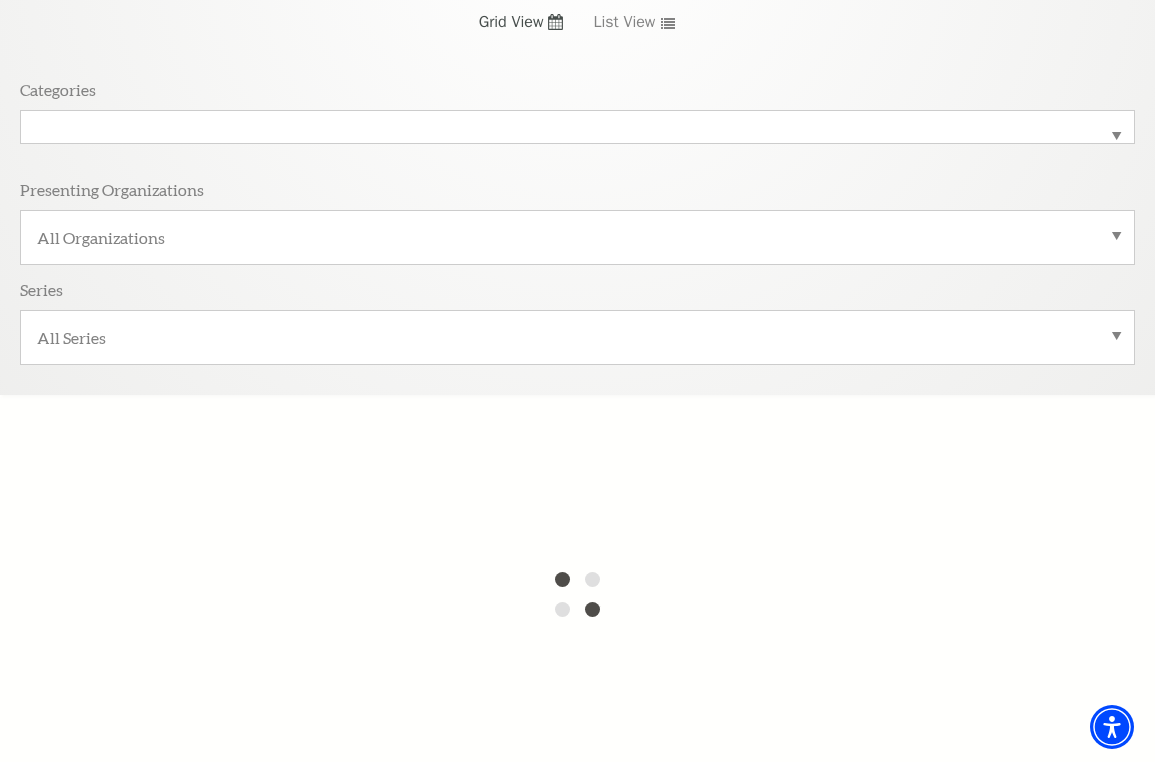 scroll, scrollTop: 372, scrollLeft: 0, axis: vertical 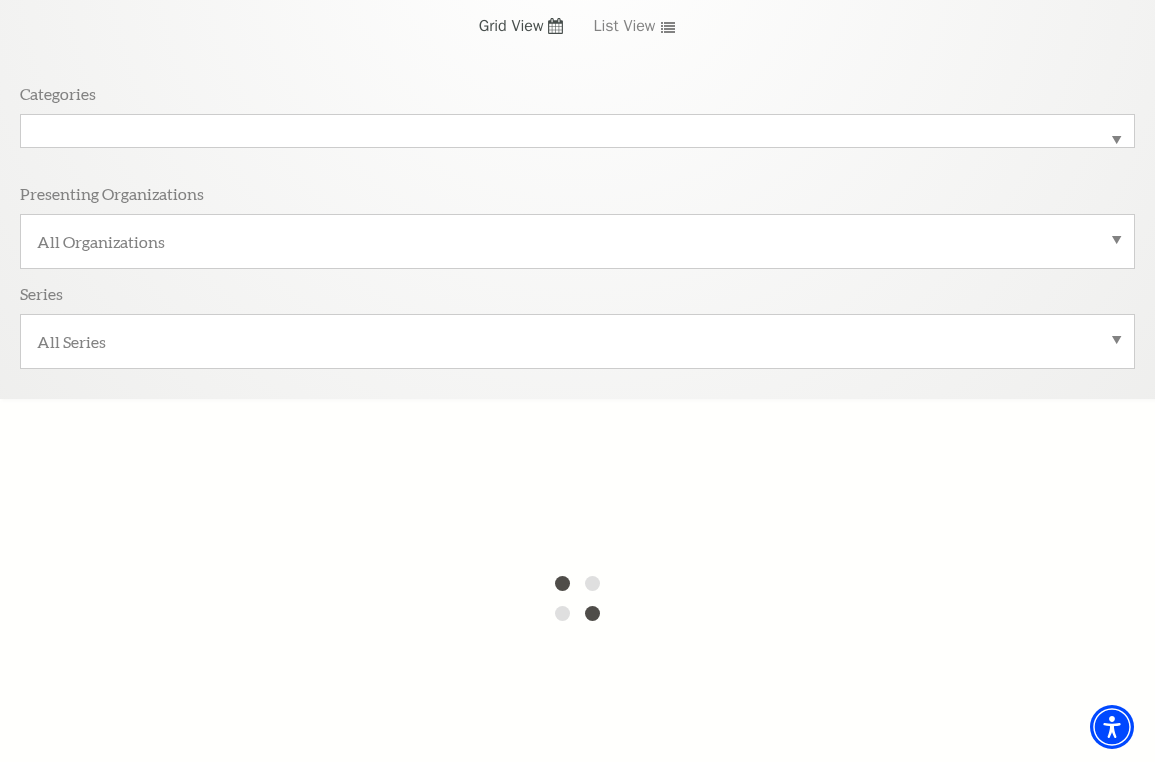 click on "All Organizations" at bounding box center (577, 241) 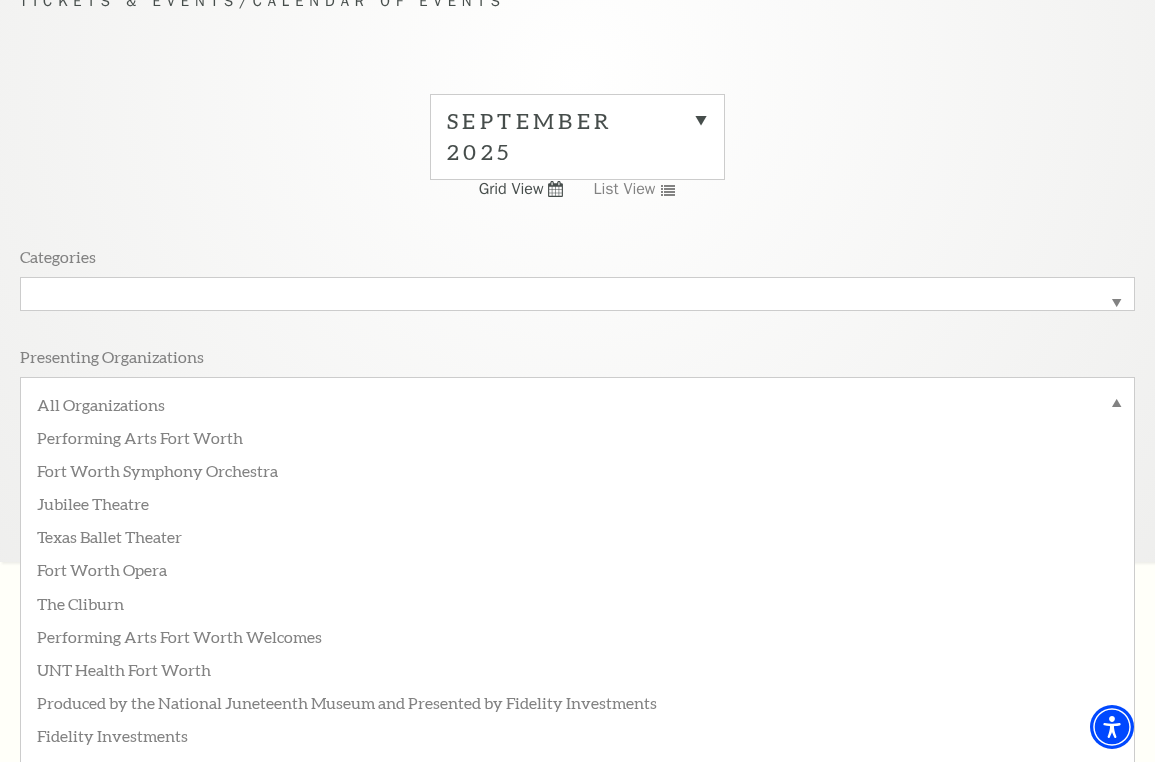 scroll, scrollTop: 191, scrollLeft: 0, axis: vertical 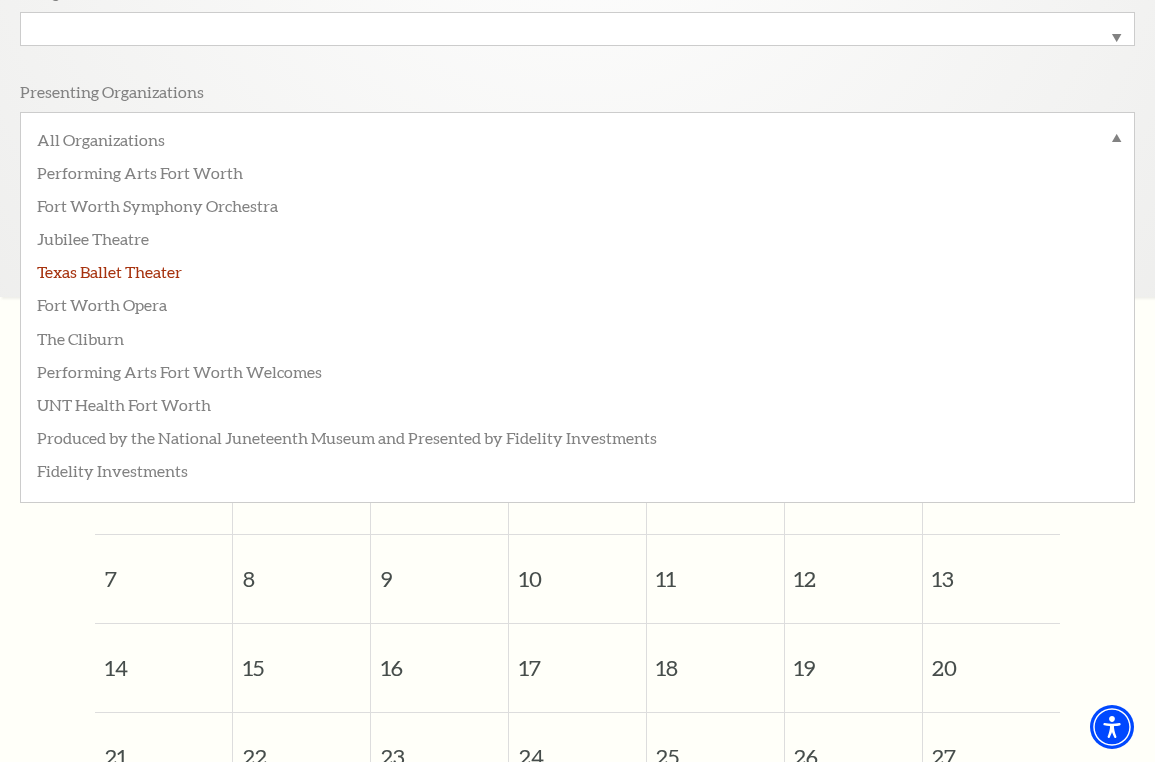 click on "Texas Ballet Theater" at bounding box center [577, 270] 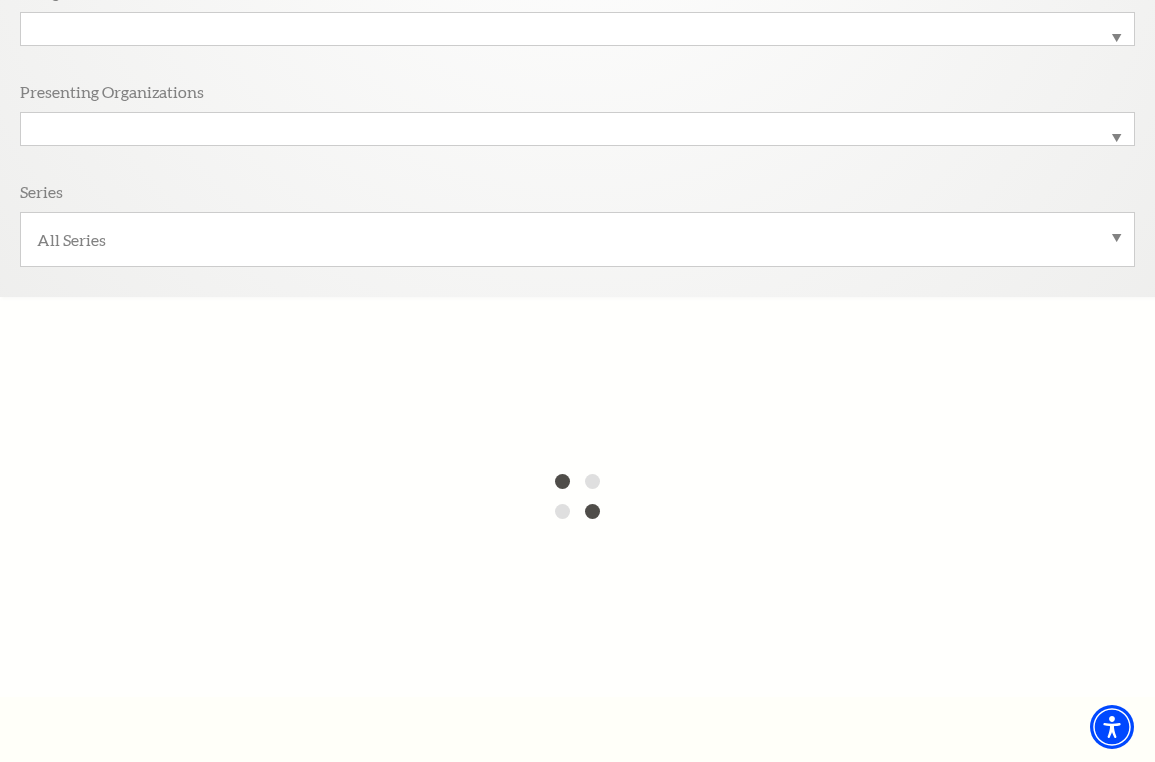 click on "All Series" at bounding box center [577, 239] 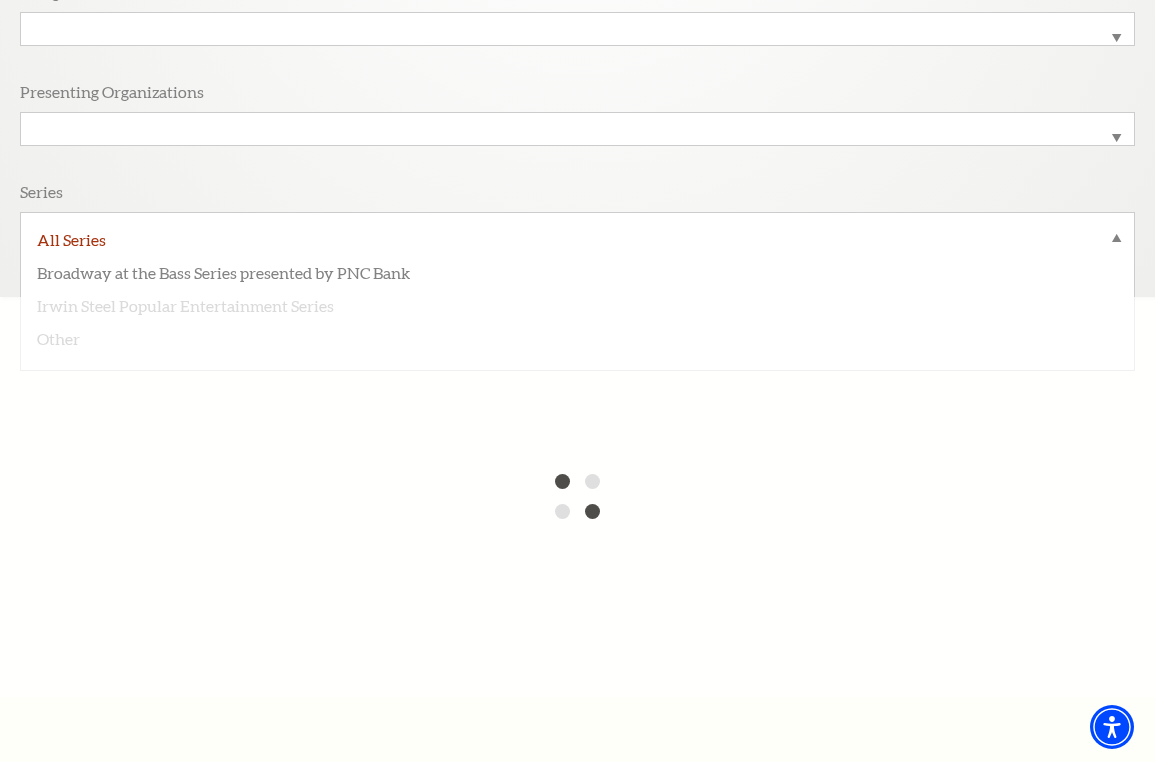 click on "All Series" at bounding box center [577, 242] 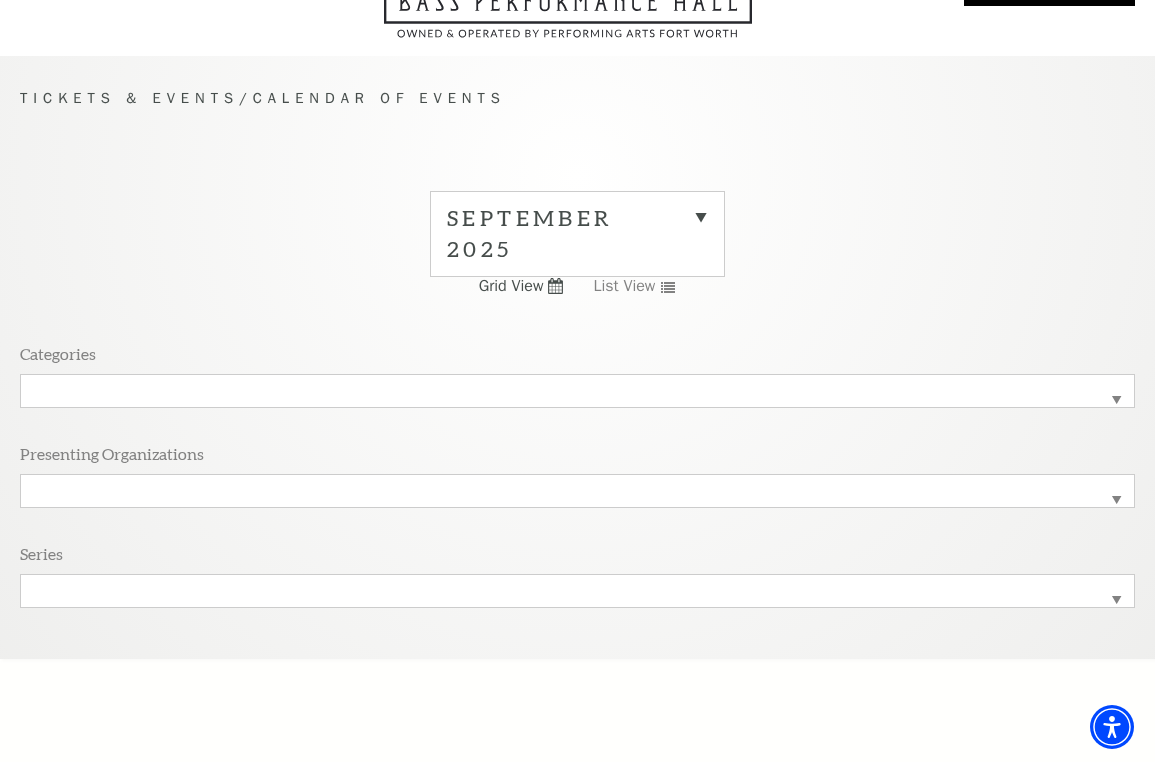 scroll, scrollTop: 109, scrollLeft: 0, axis: vertical 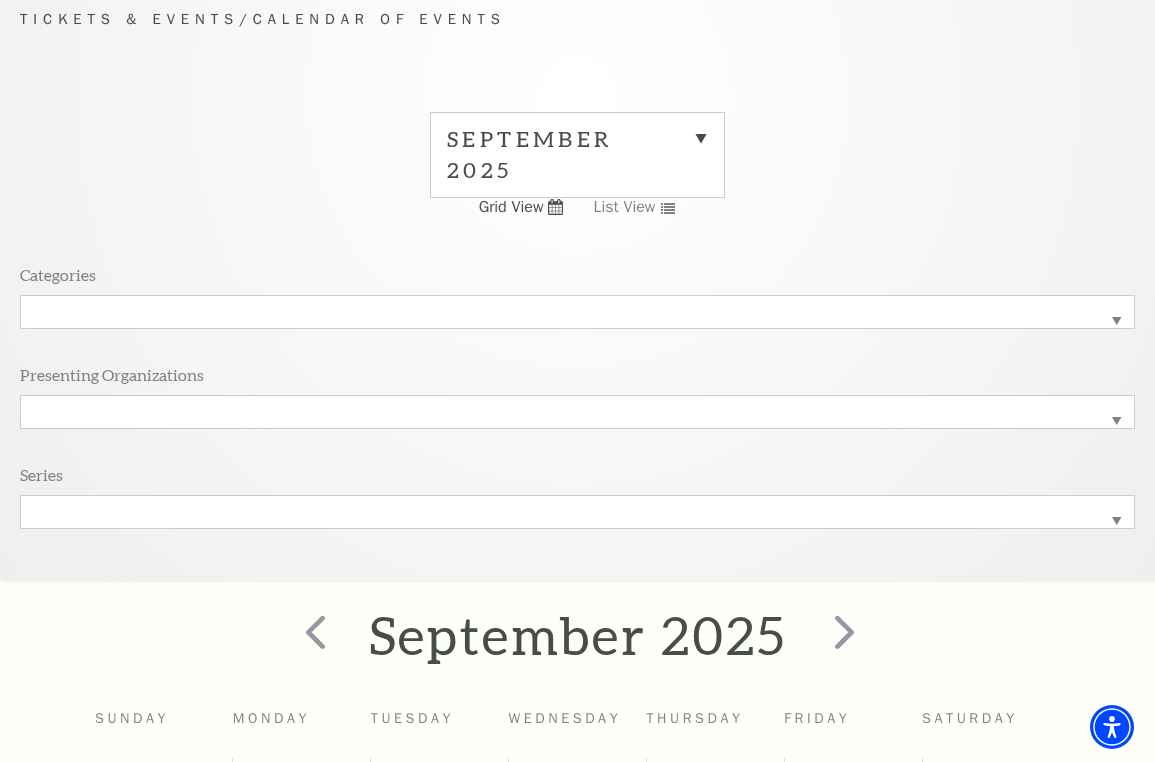 click on "September 2025   Grid View     List View
Categories
All Categories     Ballet
Presenting Organizations
All Organizations     Texas Ballet Theater
Series
All Series" at bounding box center (577, 338) 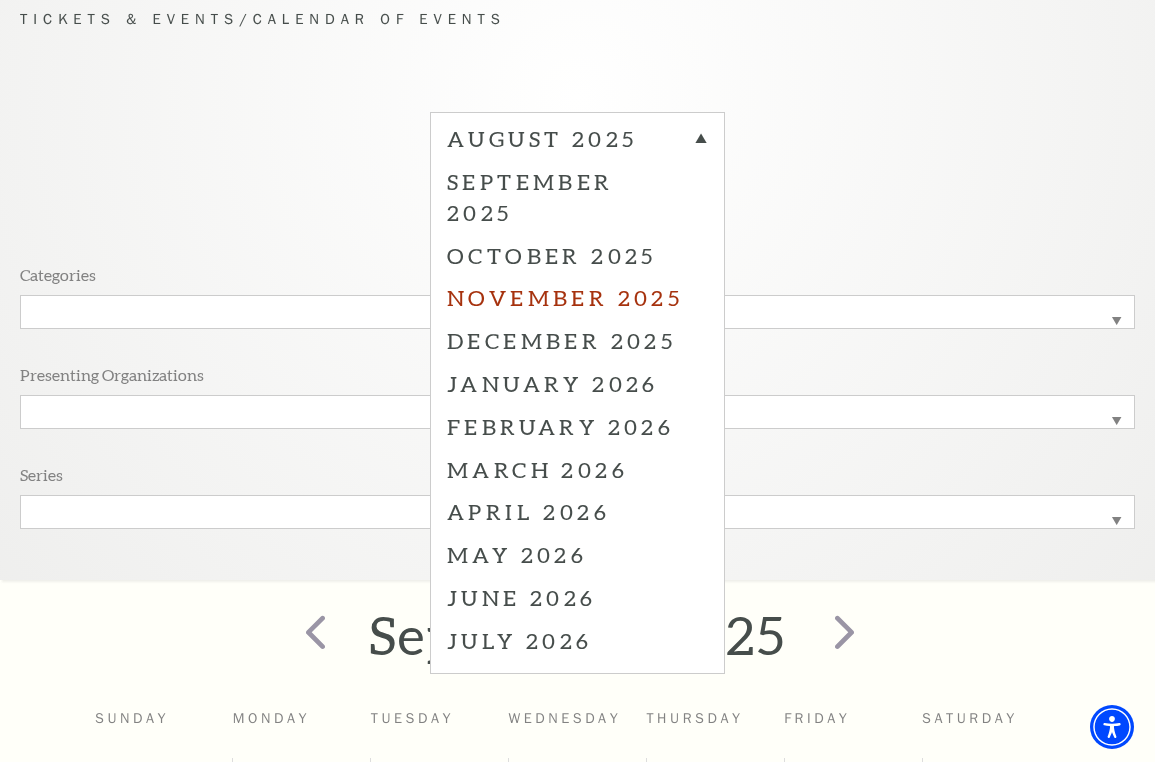 click on "November 2025" at bounding box center (577, 297) 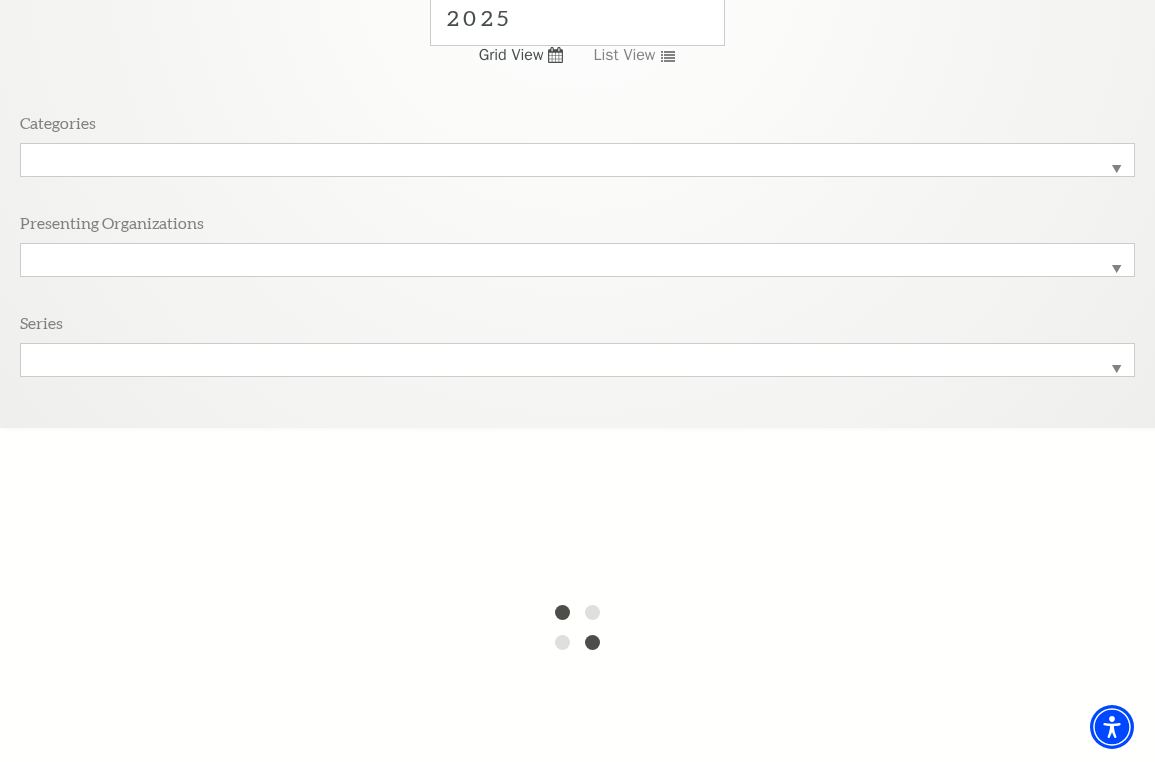 scroll, scrollTop: 361, scrollLeft: 0, axis: vertical 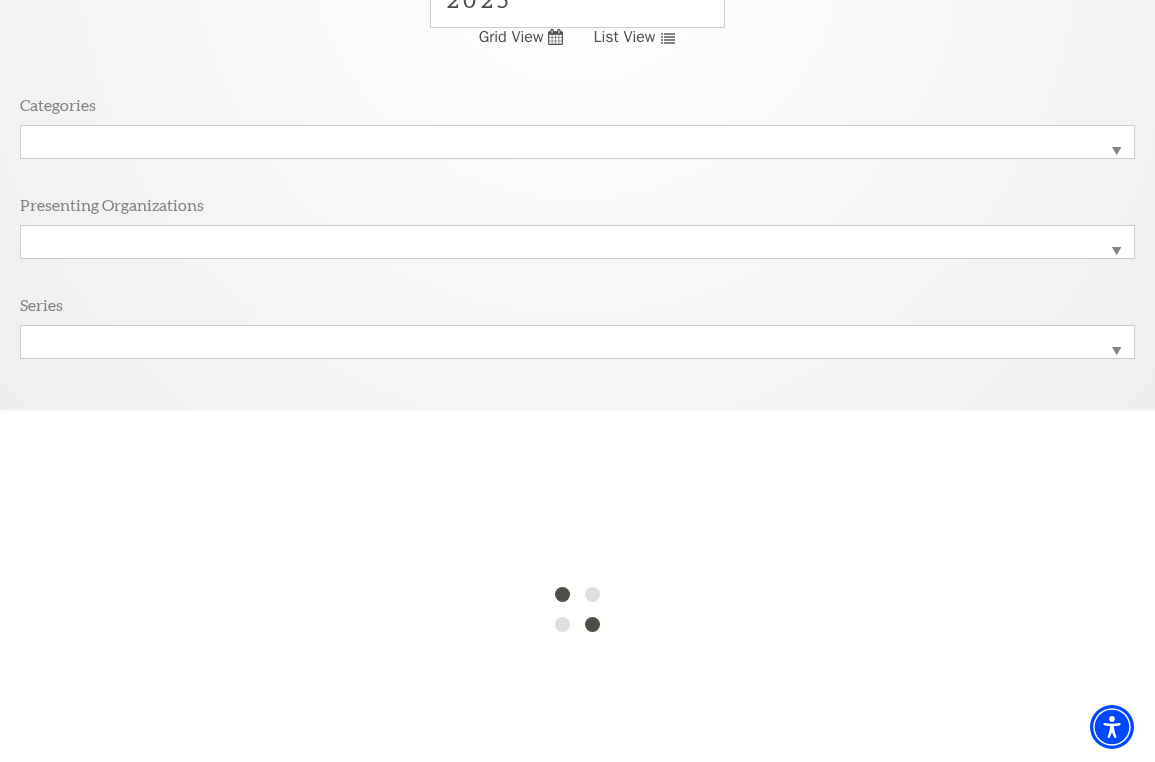 click on "List View" at bounding box center (624, 37) 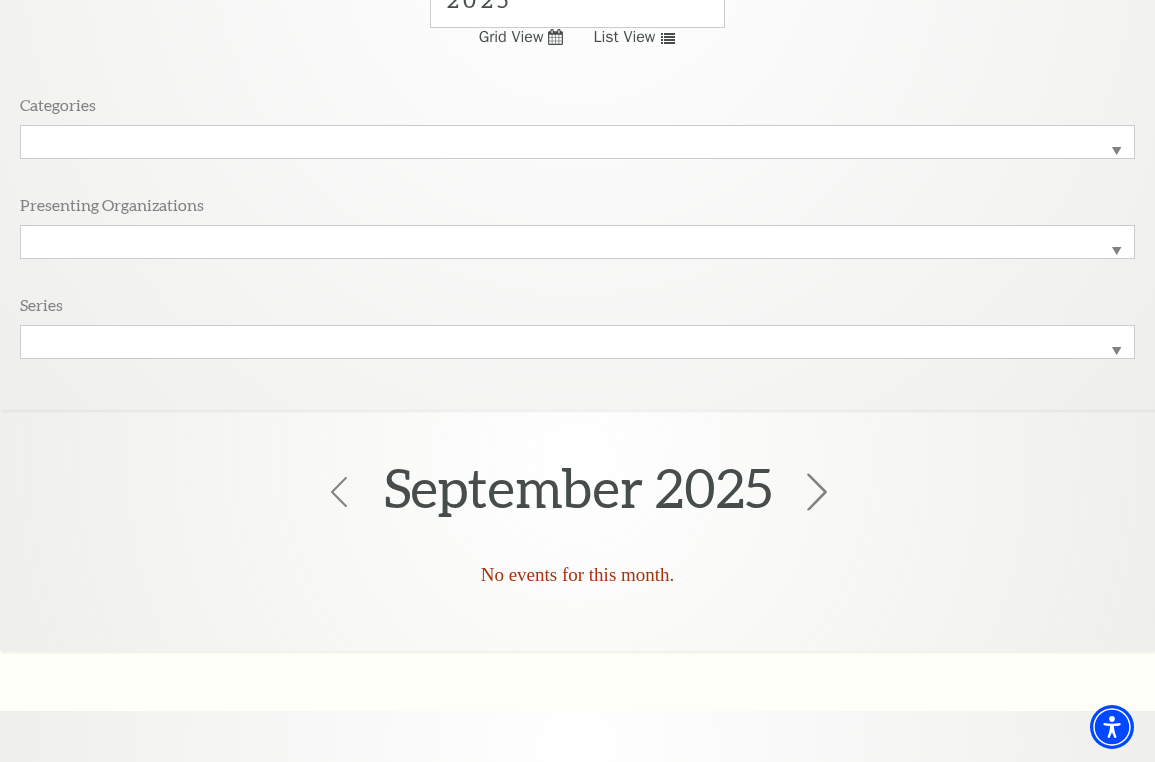 click 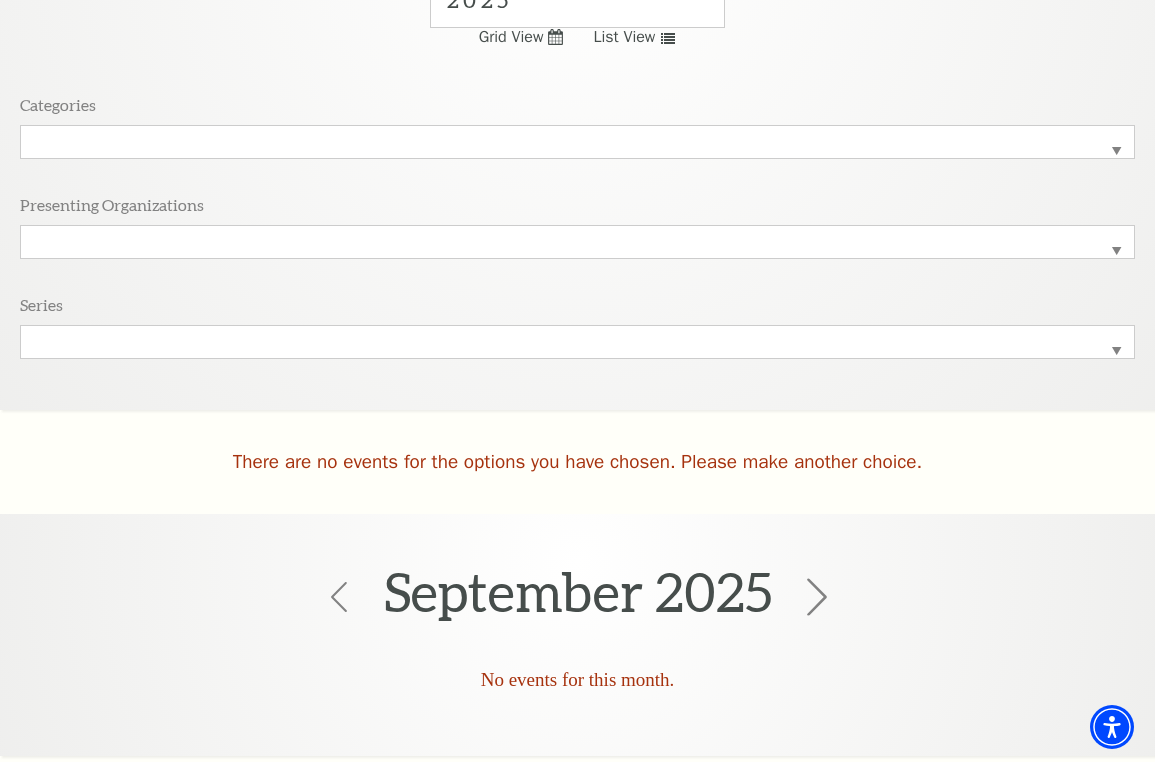 click 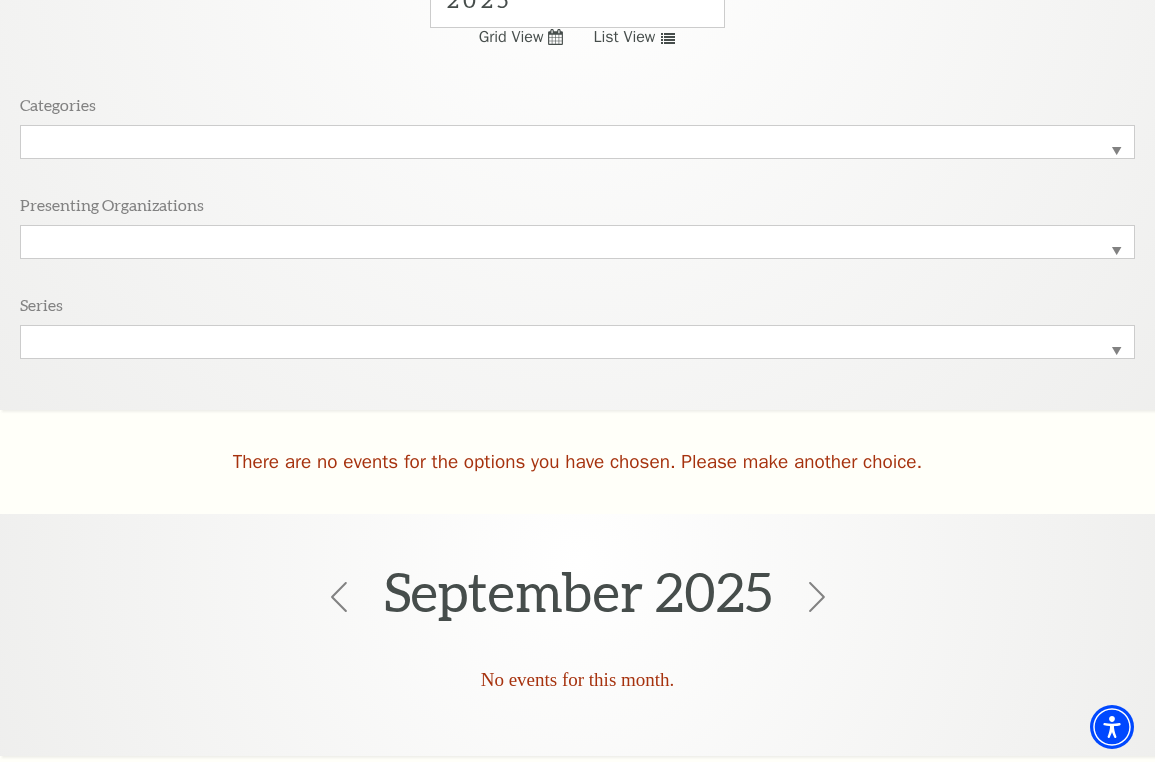 click on "Texas Ballet Theater" at bounding box center (577, 242) 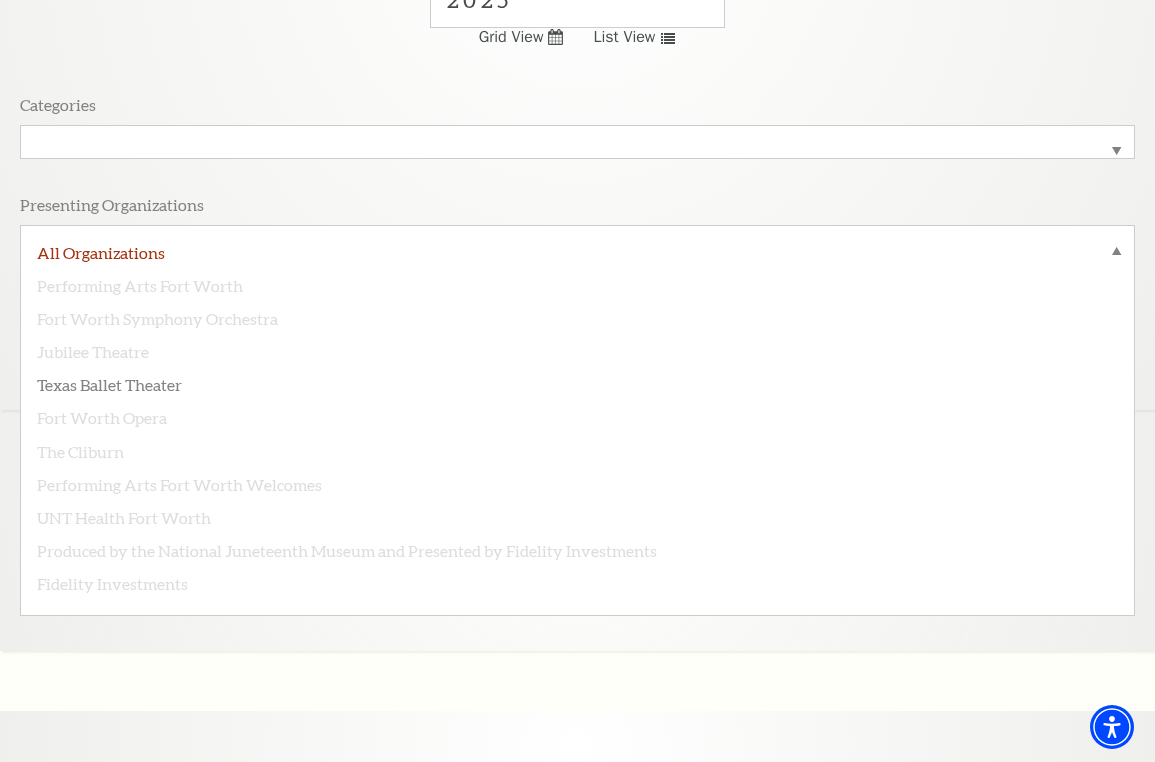 click on "All Organizations" at bounding box center [577, 255] 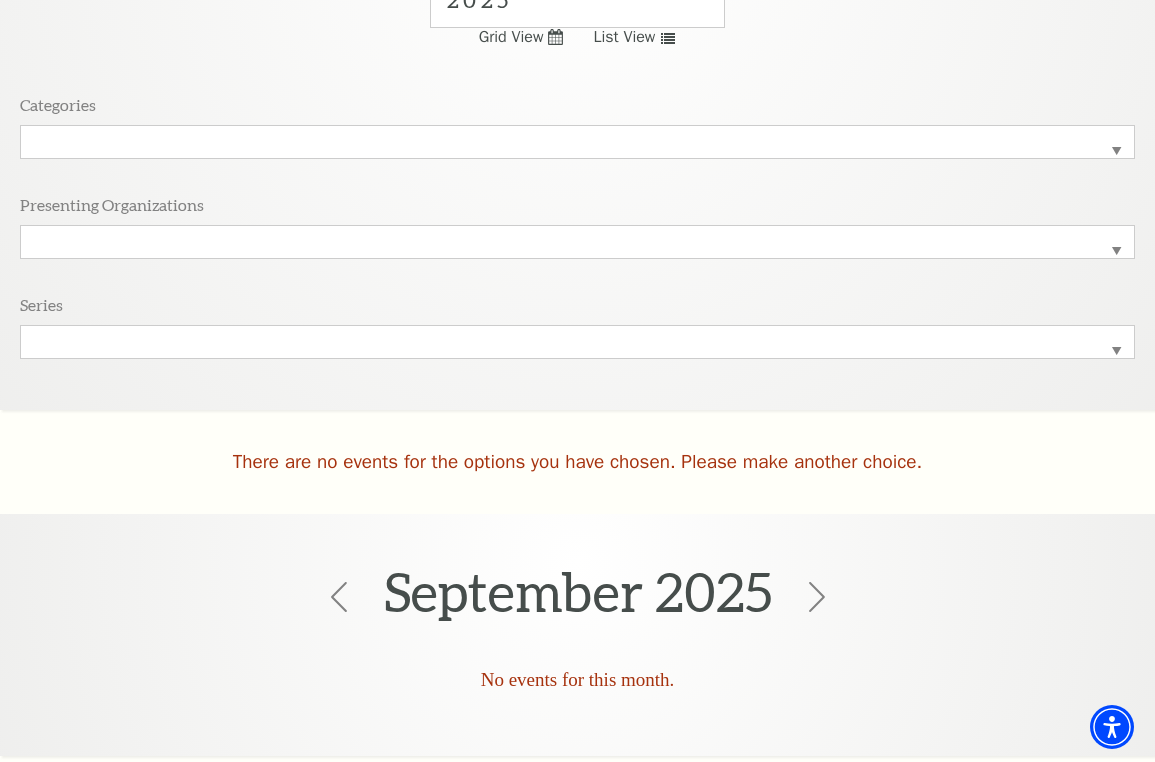 click on "All Categories     Ballet" at bounding box center [577, 142] 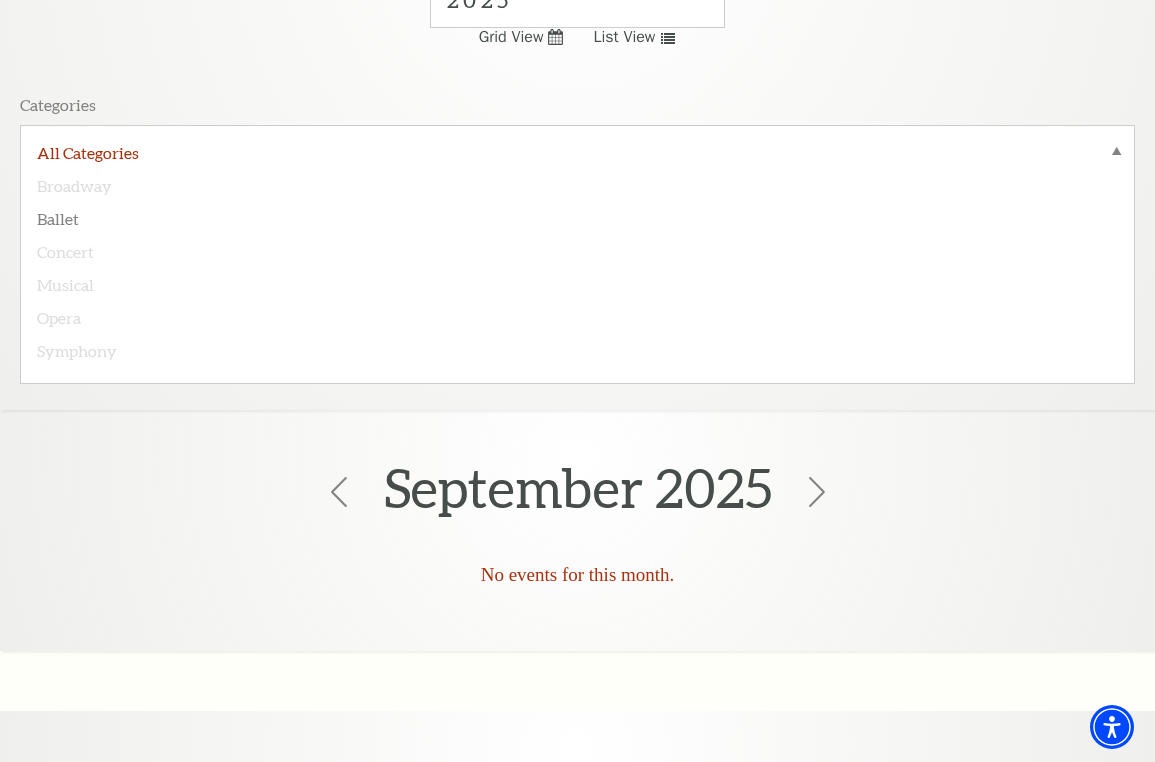 click on "All Categories" at bounding box center [577, 155] 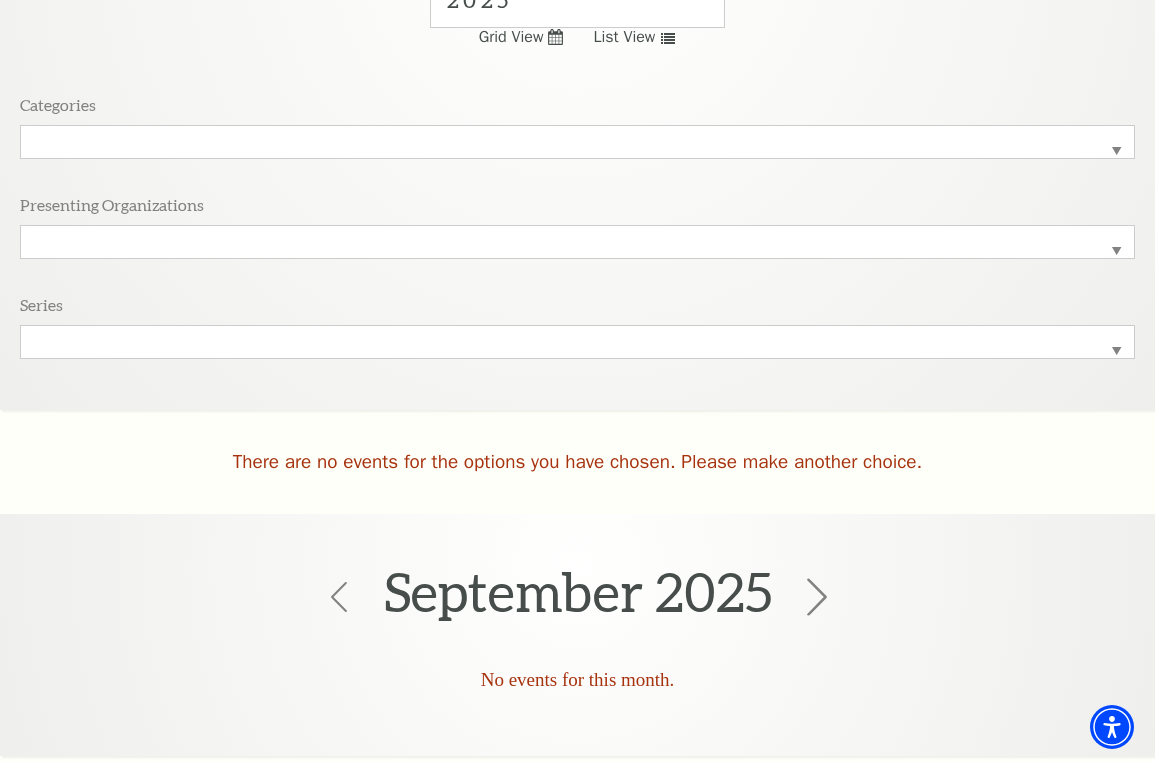 click 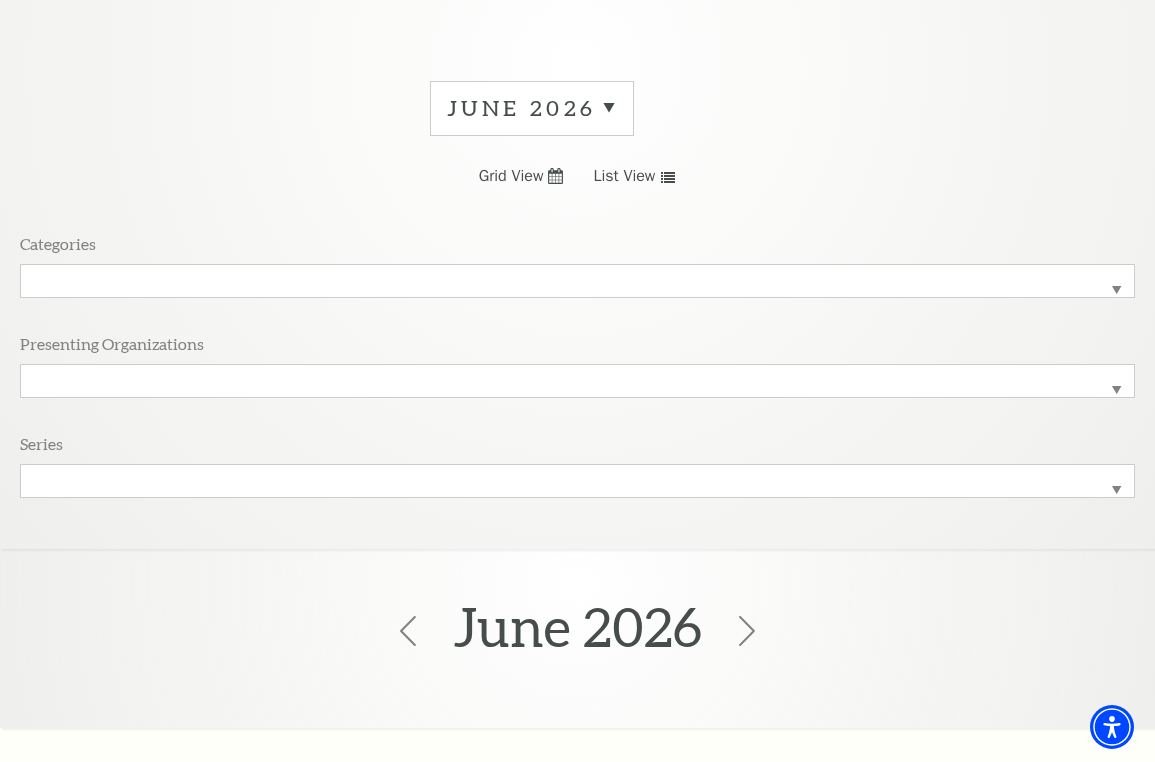 scroll, scrollTop: 191, scrollLeft: 0, axis: vertical 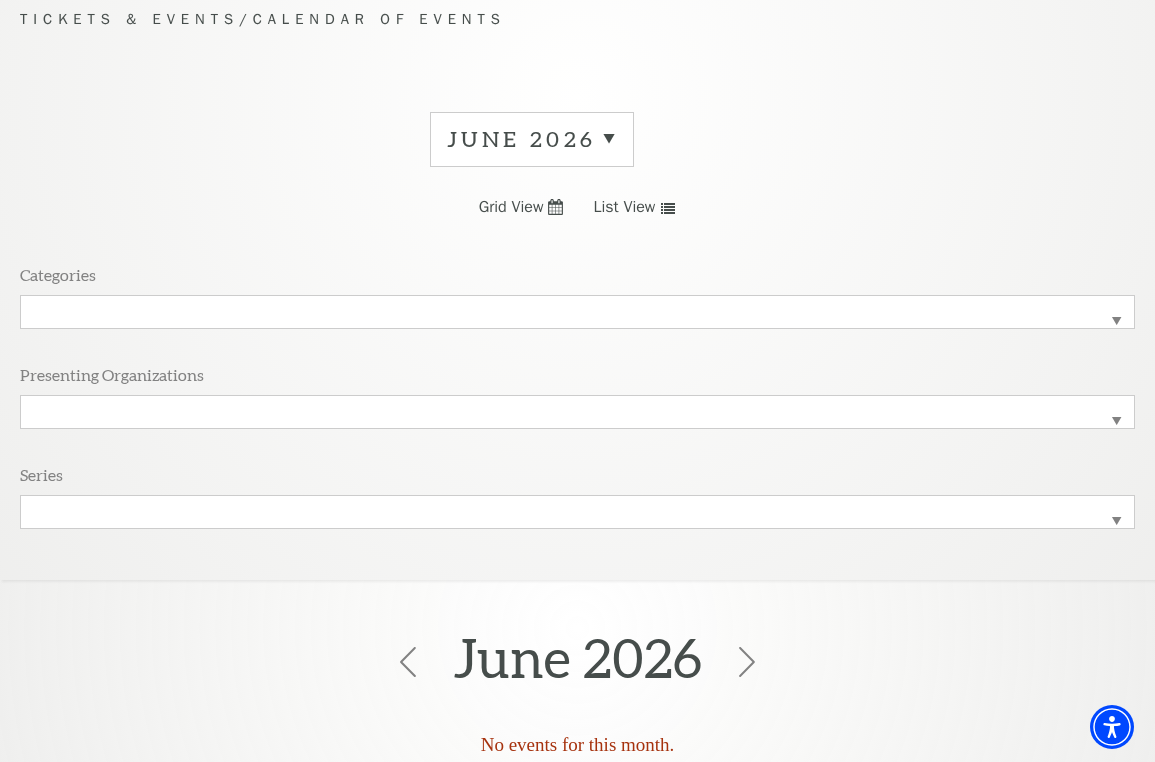 click on "June 2026" at bounding box center (532, 139) 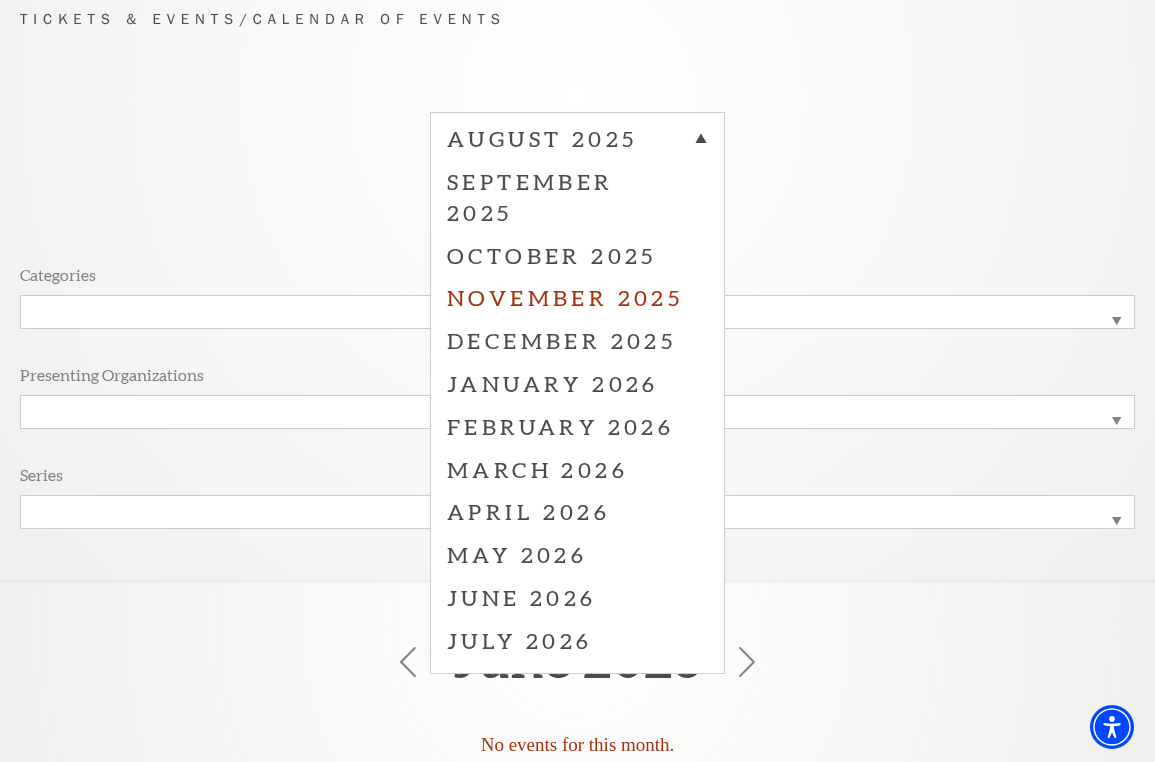 click on "November 2025" at bounding box center [577, 297] 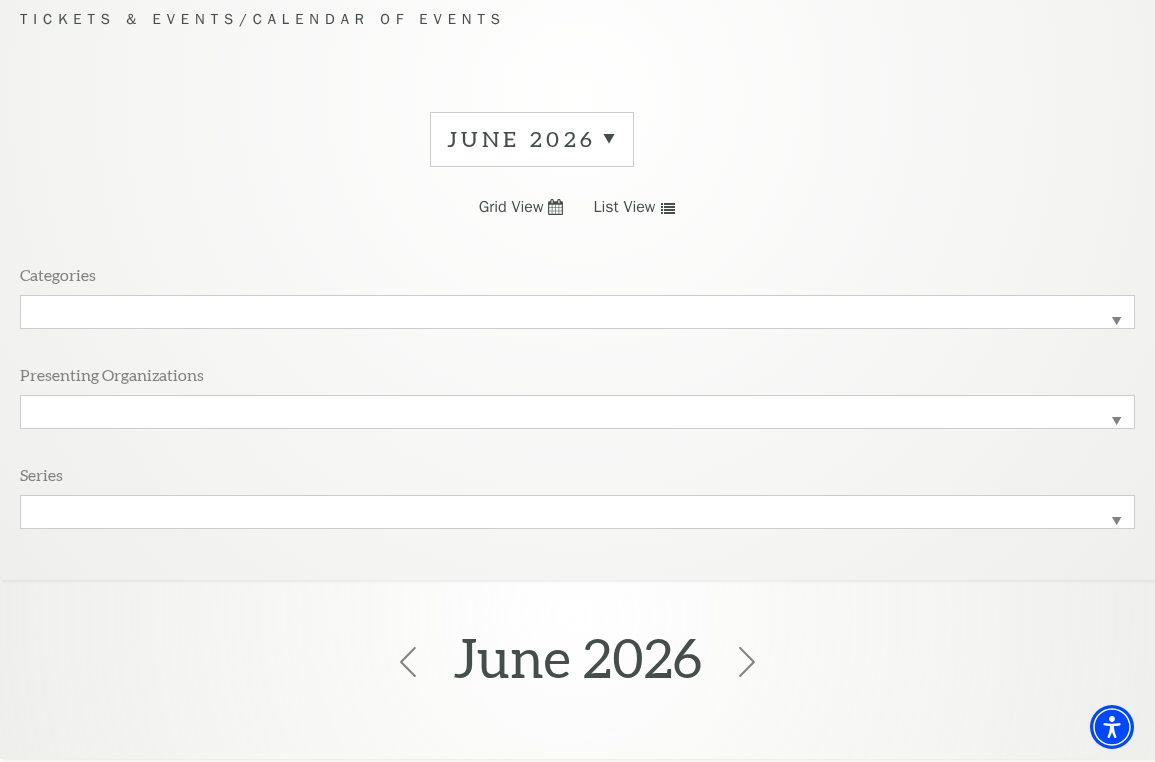 click on "June 2026" at bounding box center [532, 139] 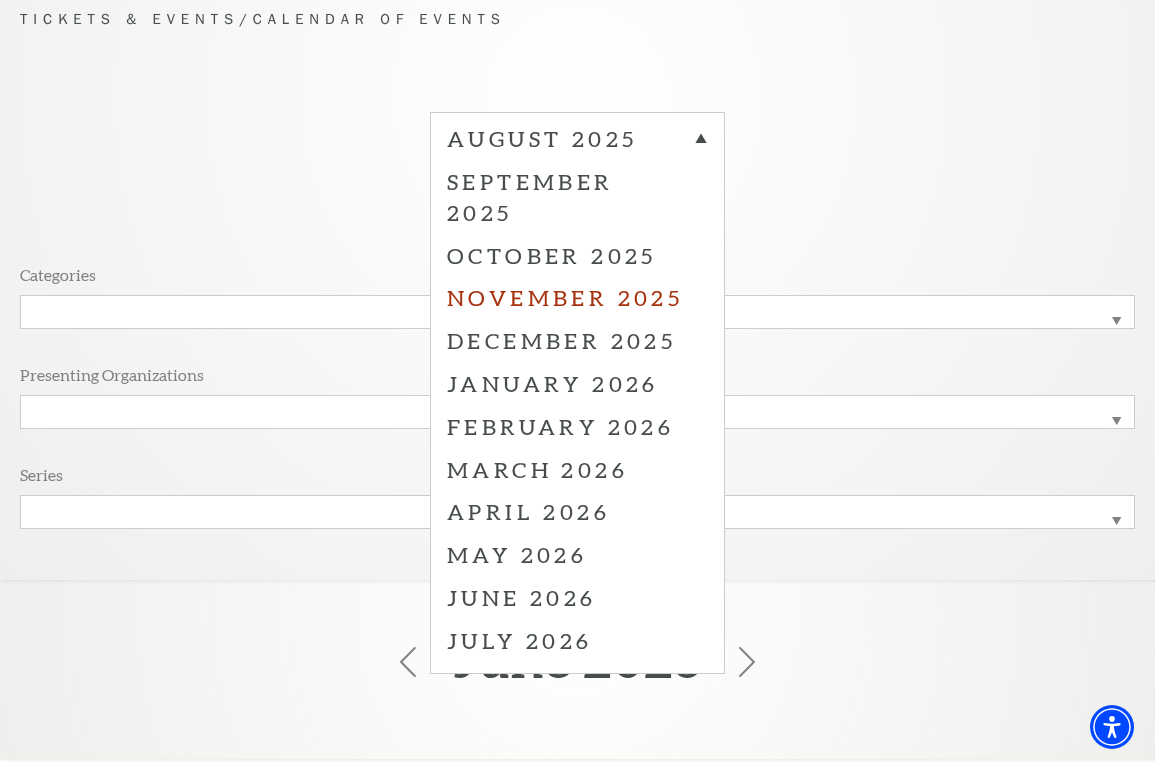 click on "November 2025" at bounding box center [577, 297] 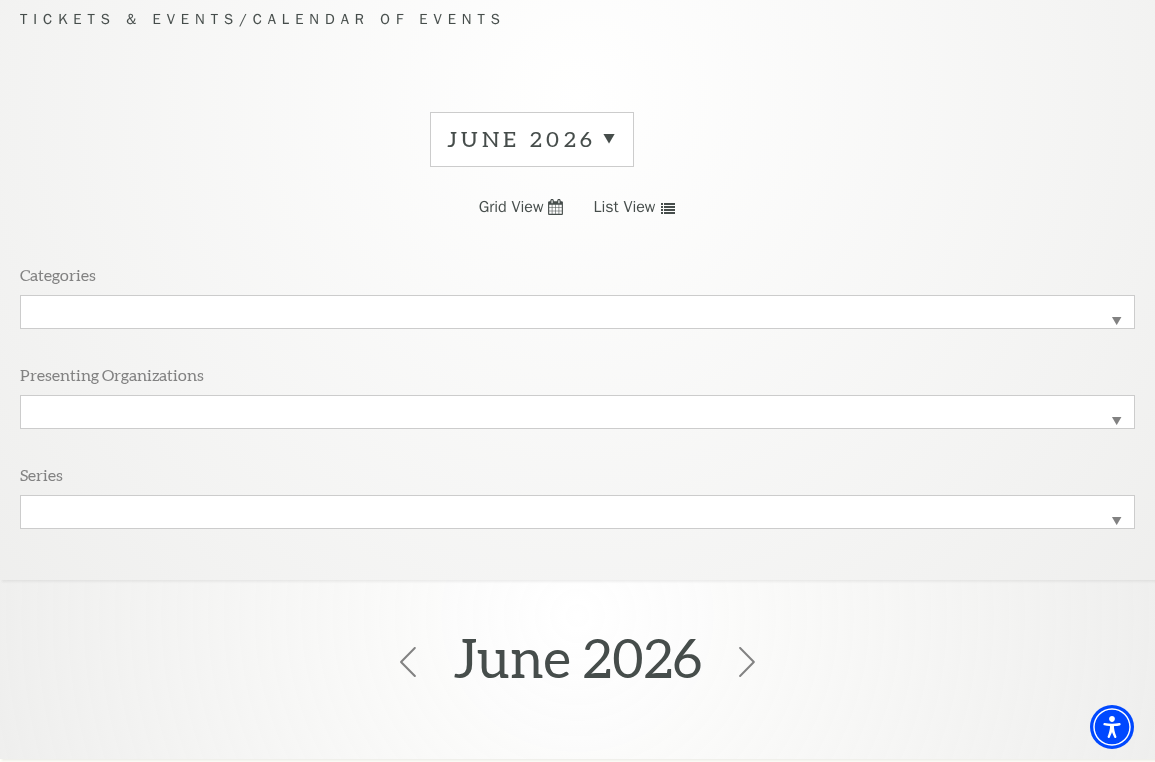 click on "June 2026" at bounding box center [532, 139] 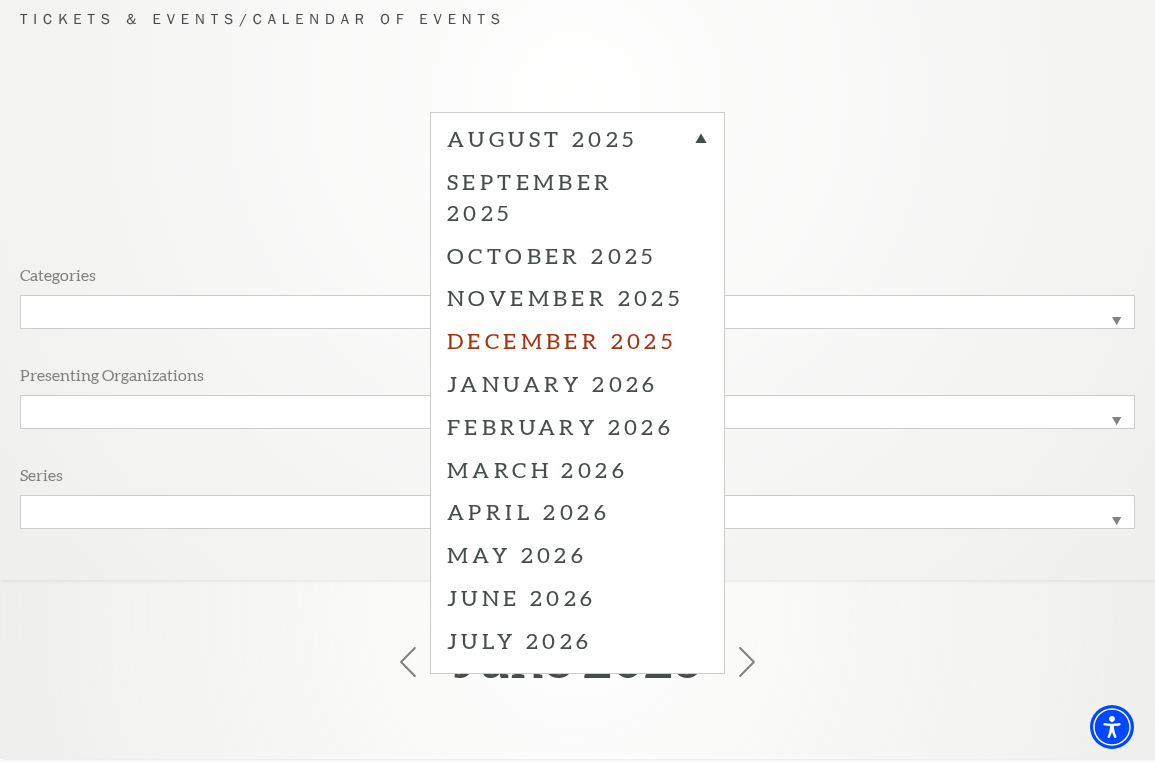 click on "December 2025" at bounding box center (577, 340) 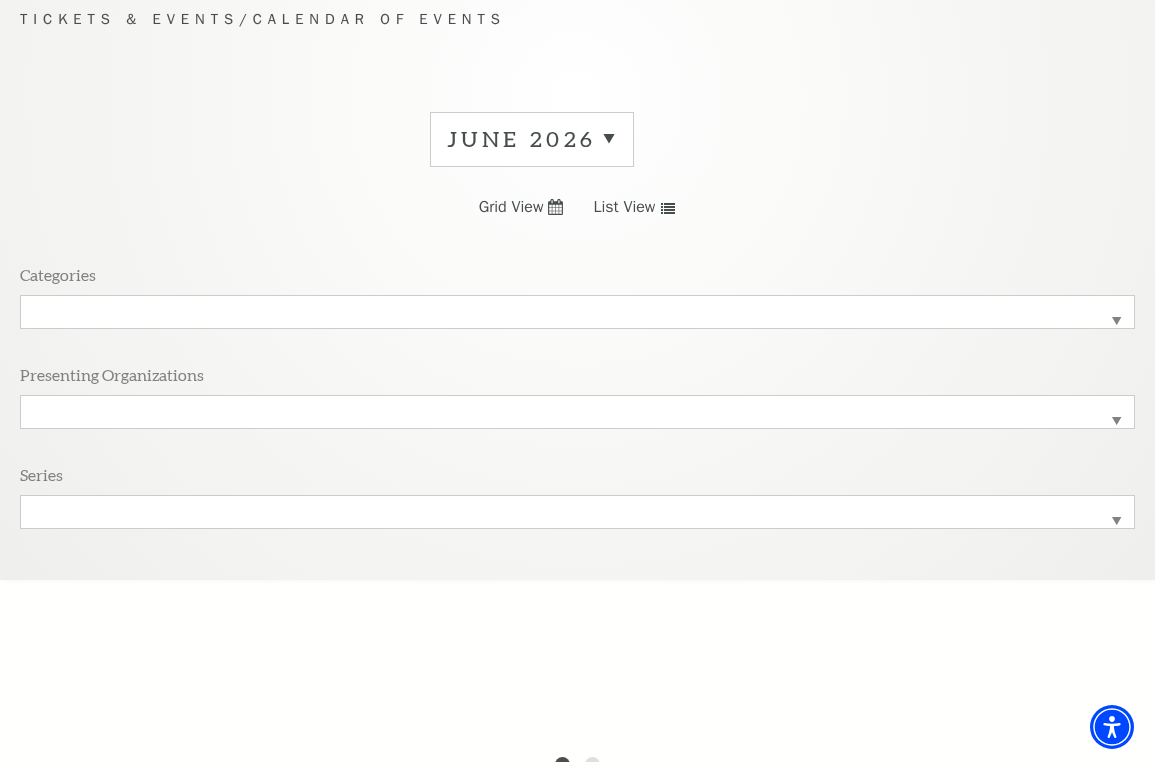 click on "All Categories" at bounding box center (577, 312) 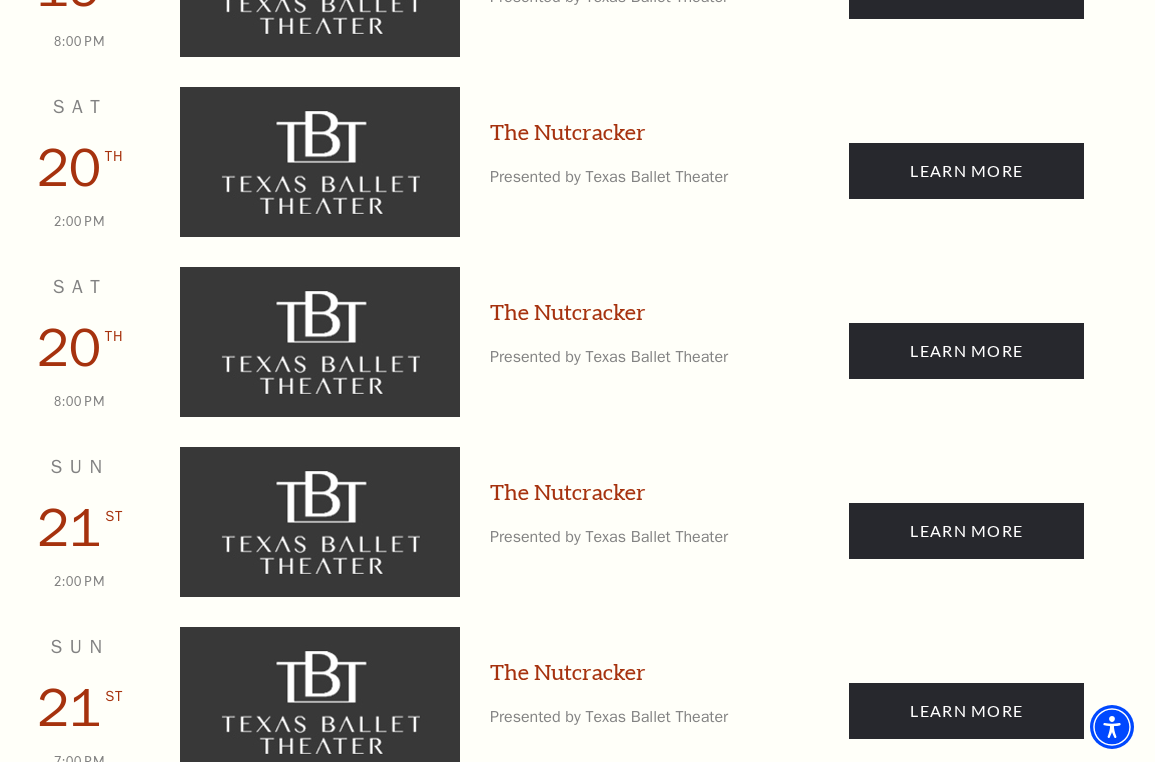 scroll, scrollTop: 3711, scrollLeft: 0, axis: vertical 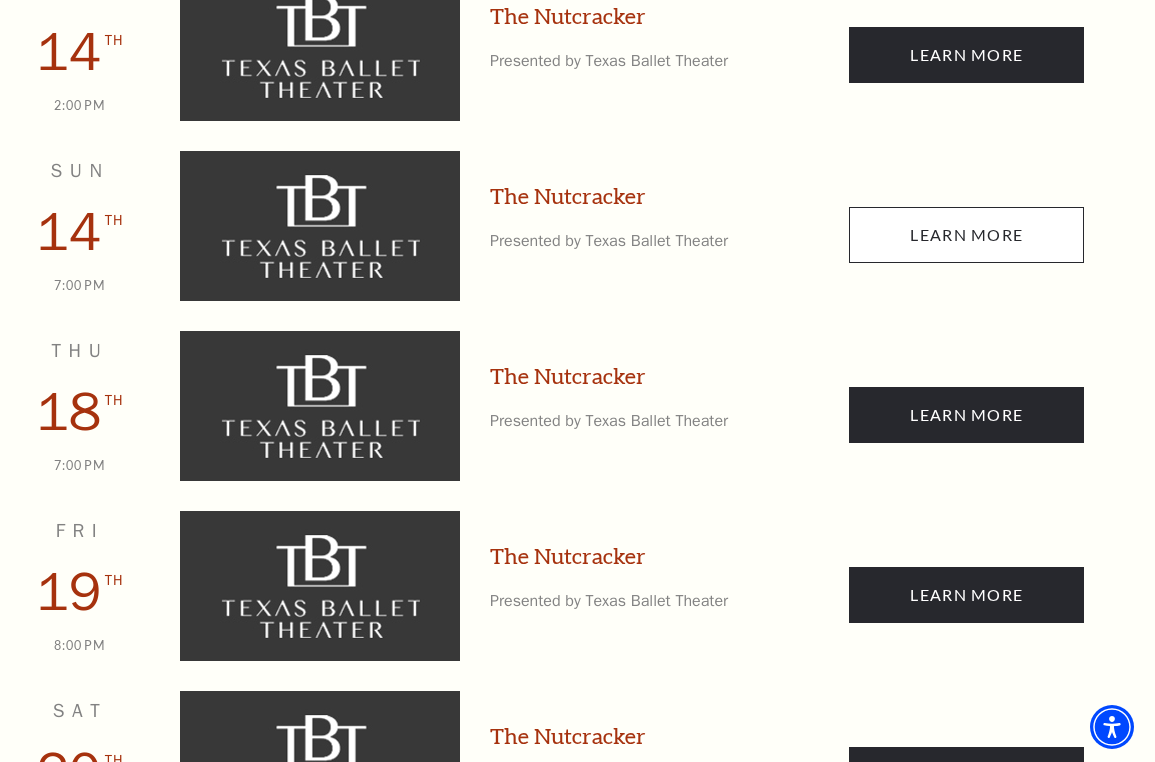 click on "Learn More" at bounding box center [966, 235] 